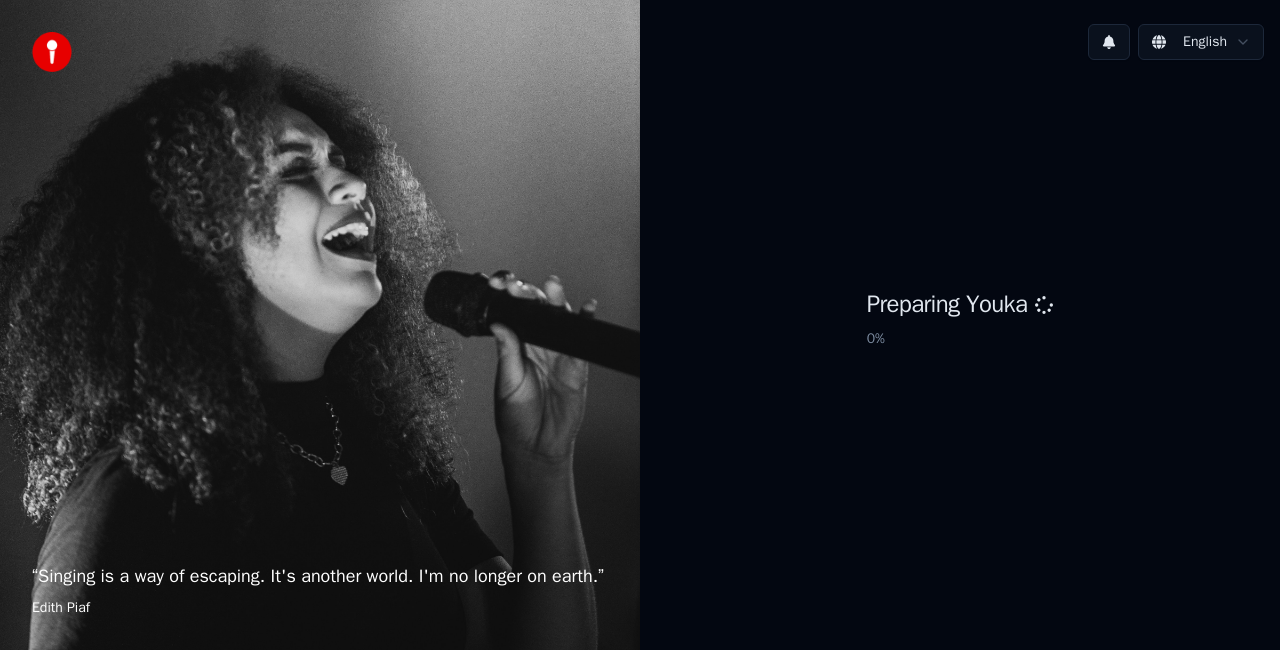 scroll, scrollTop: 0, scrollLeft: 0, axis: both 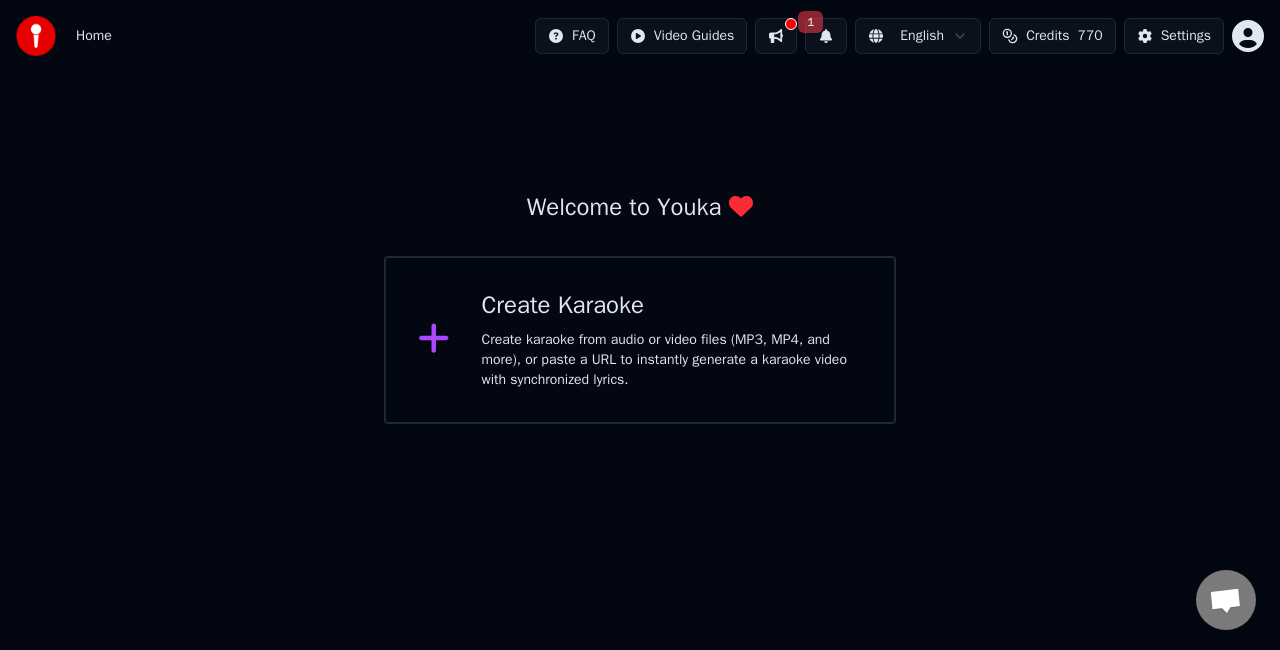 click at bounding box center (776, 36) 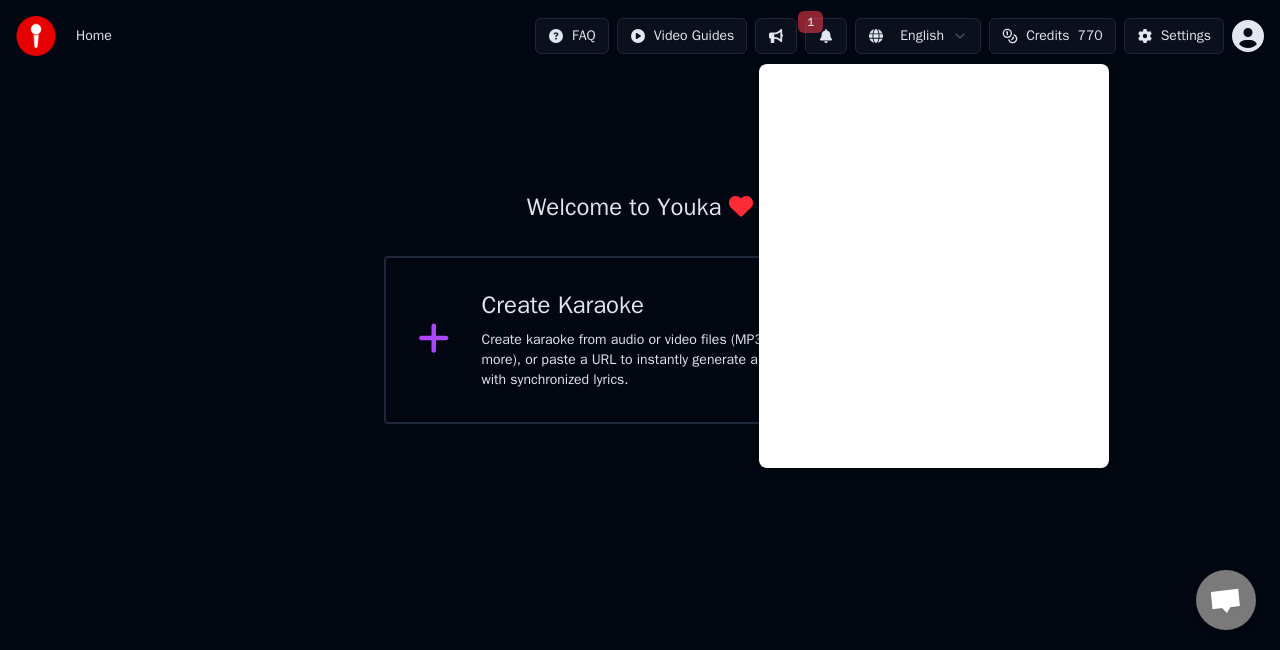 click on "1" at bounding box center [826, 36] 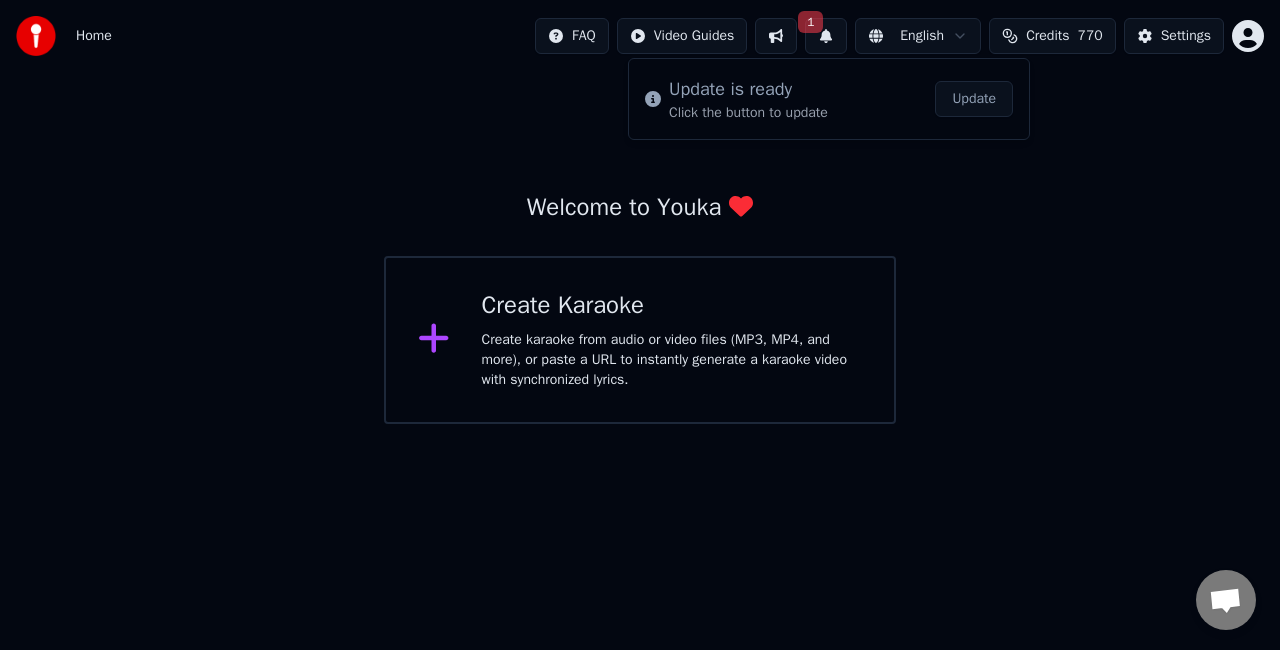 click on "Update" at bounding box center [974, 99] 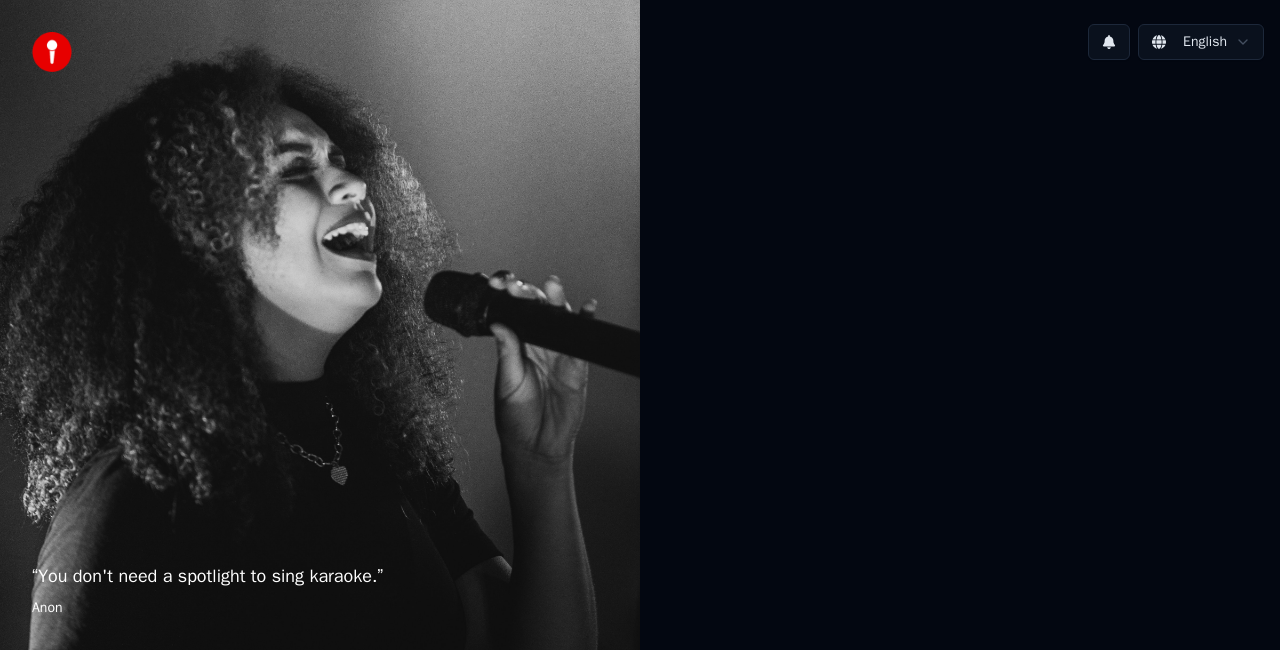 scroll, scrollTop: 0, scrollLeft: 0, axis: both 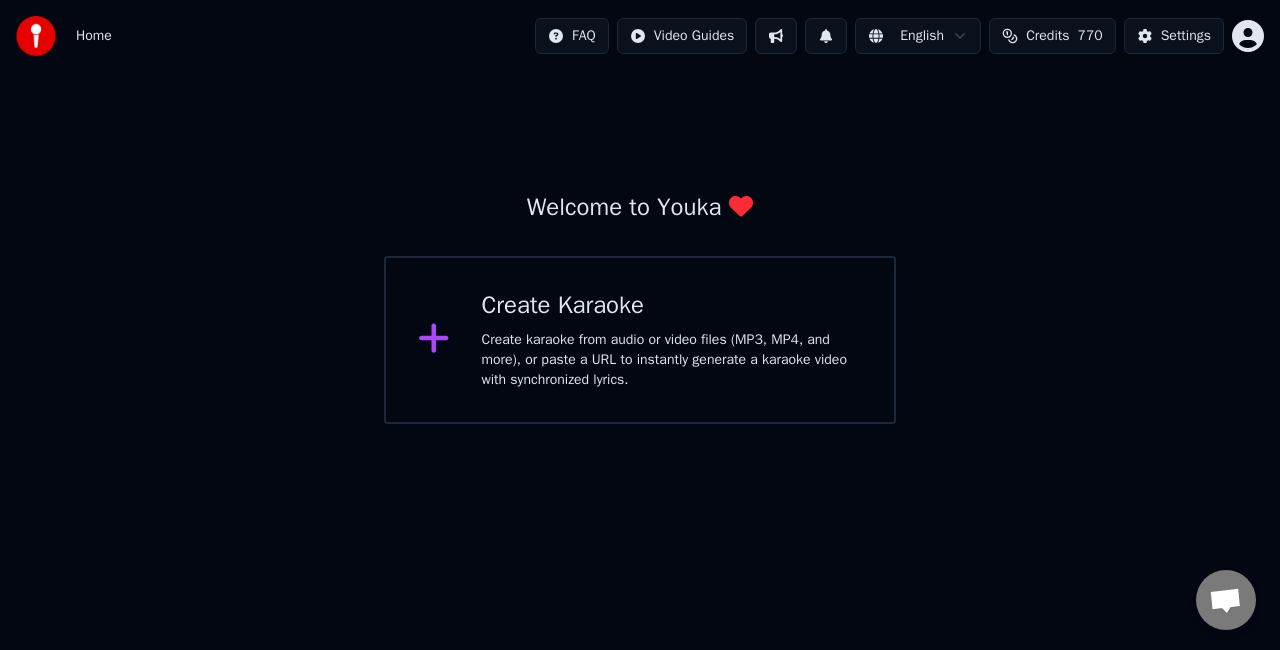 click on "Create karaoke from audio or video files (MP3, MP4, and more), or paste a URL to instantly generate a karaoke video with synchronized lyrics." at bounding box center [672, 360] 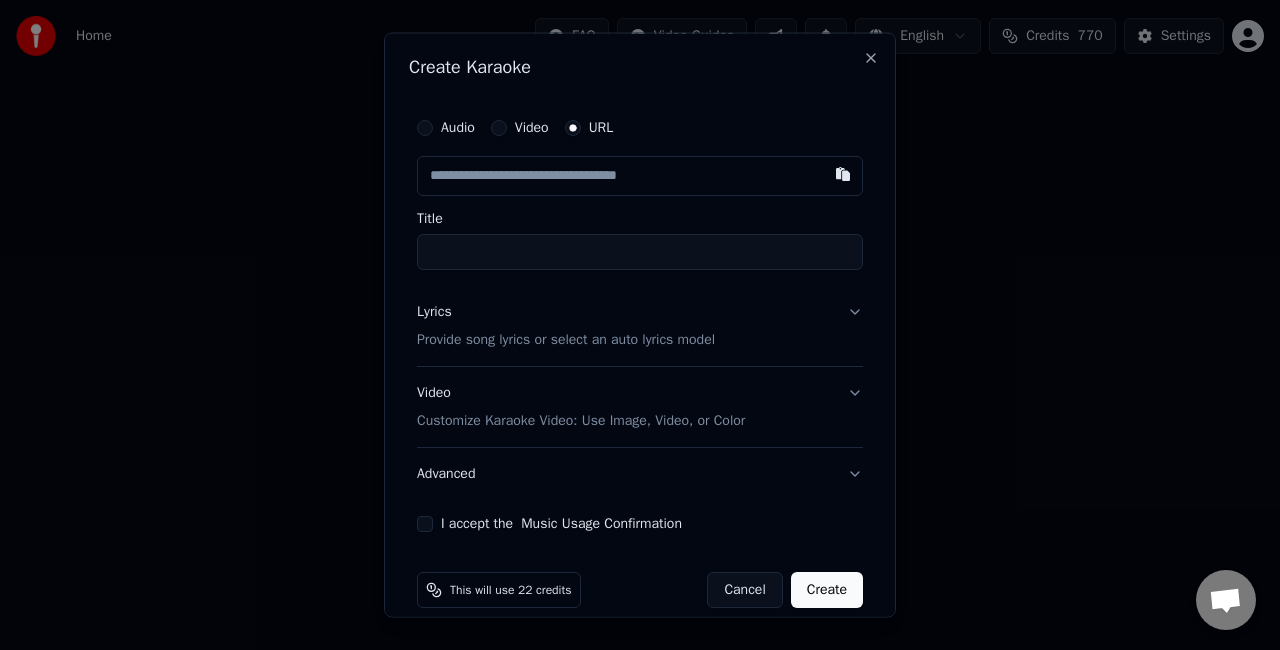 click on "Audio" at bounding box center (425, 128) 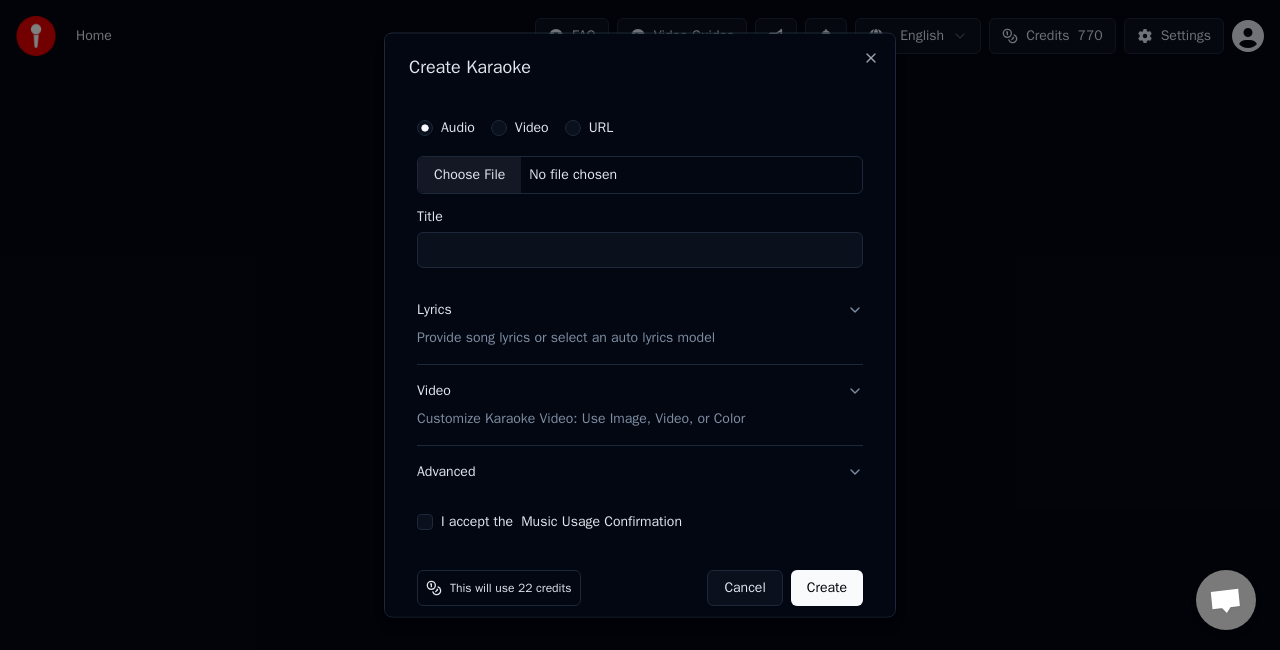 click on "Choose File" at bounding box center [469, 175] 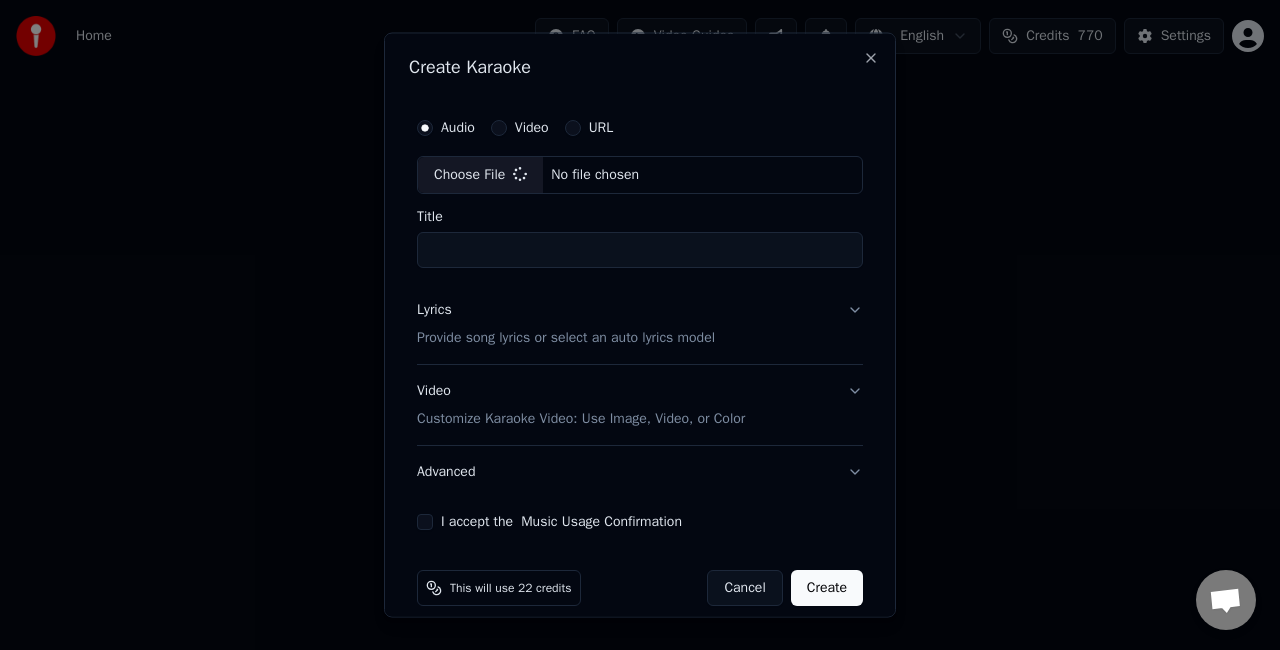 type on "**********" 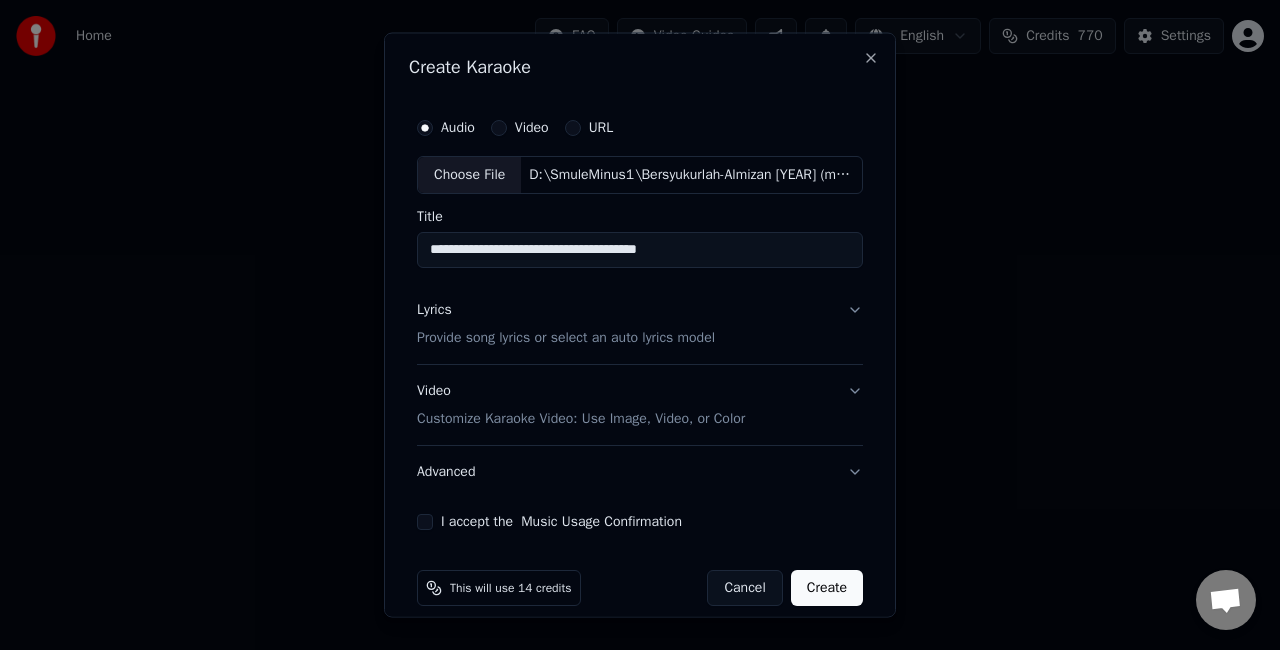 click on "I accept the   Music Usage Confirmation" at bounding box center [425, 521] 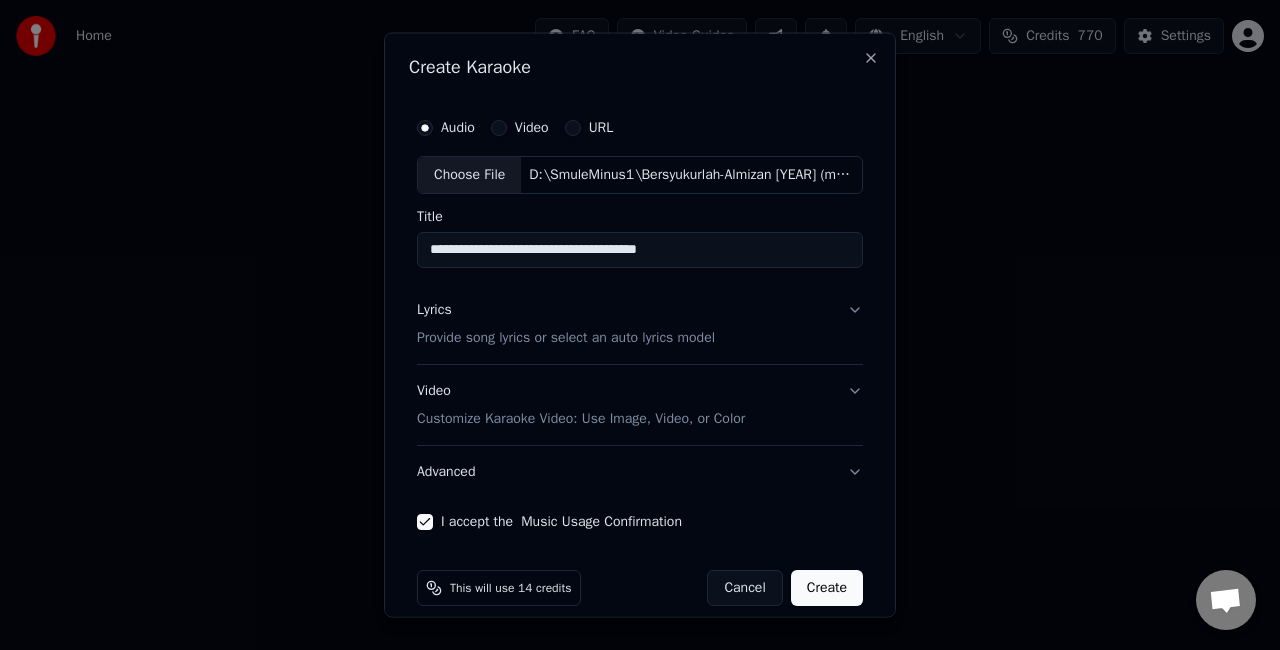 click on "Create" at bounding box center [827, 587] 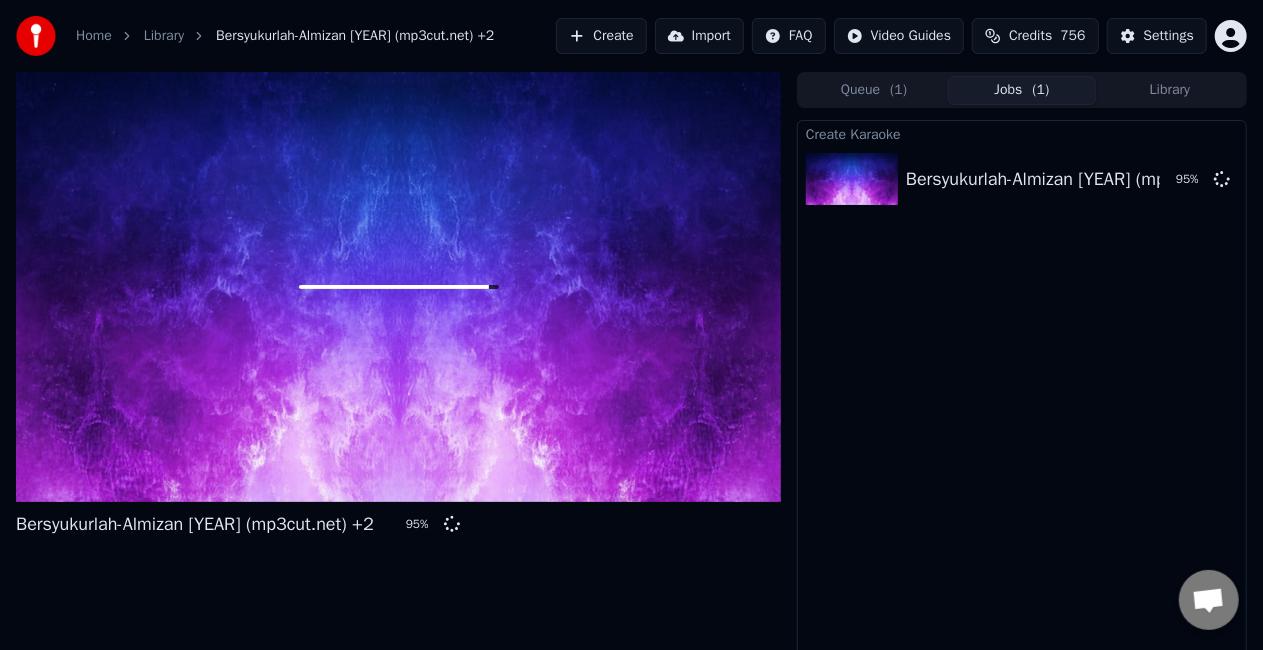 click on "Create Karaoke Bersyukurlah-Almizan [YEAR] (mp3cut.net) +2 95 %" at bounding box center (1022, 396) 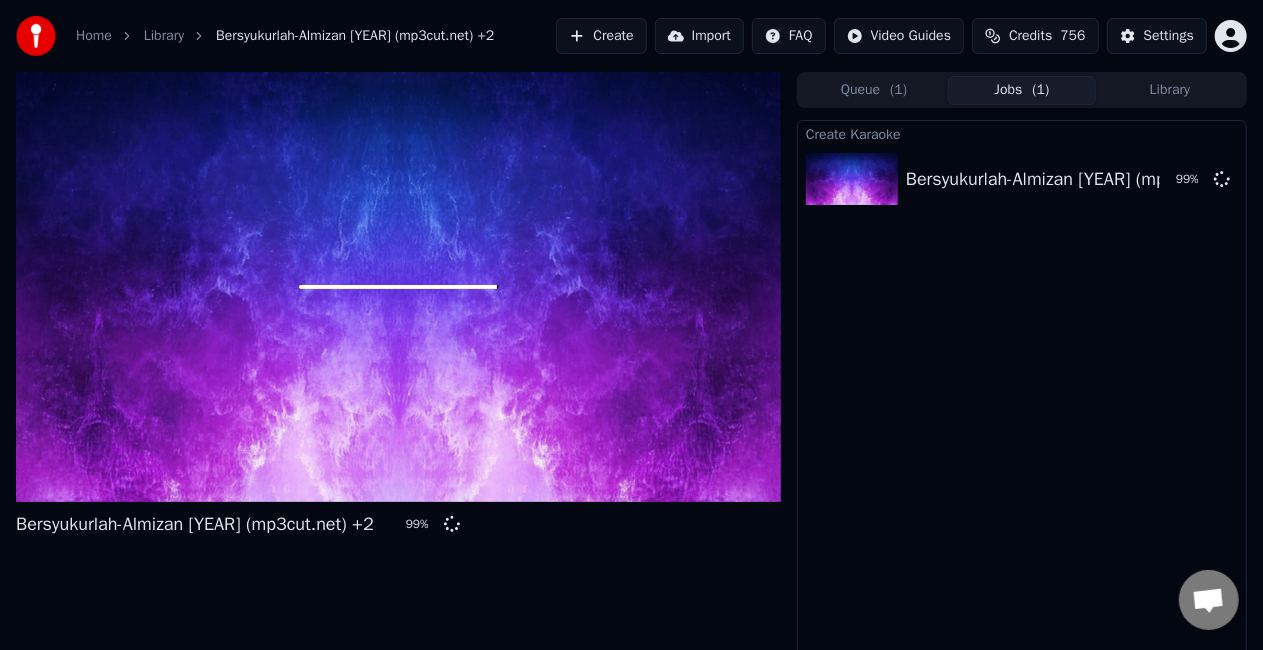 click on "Create Karaoke Bersyukurlah-Almizan [YEAR] (mp3cut.net) +2 99 %" at bounding box center (1022, 396) 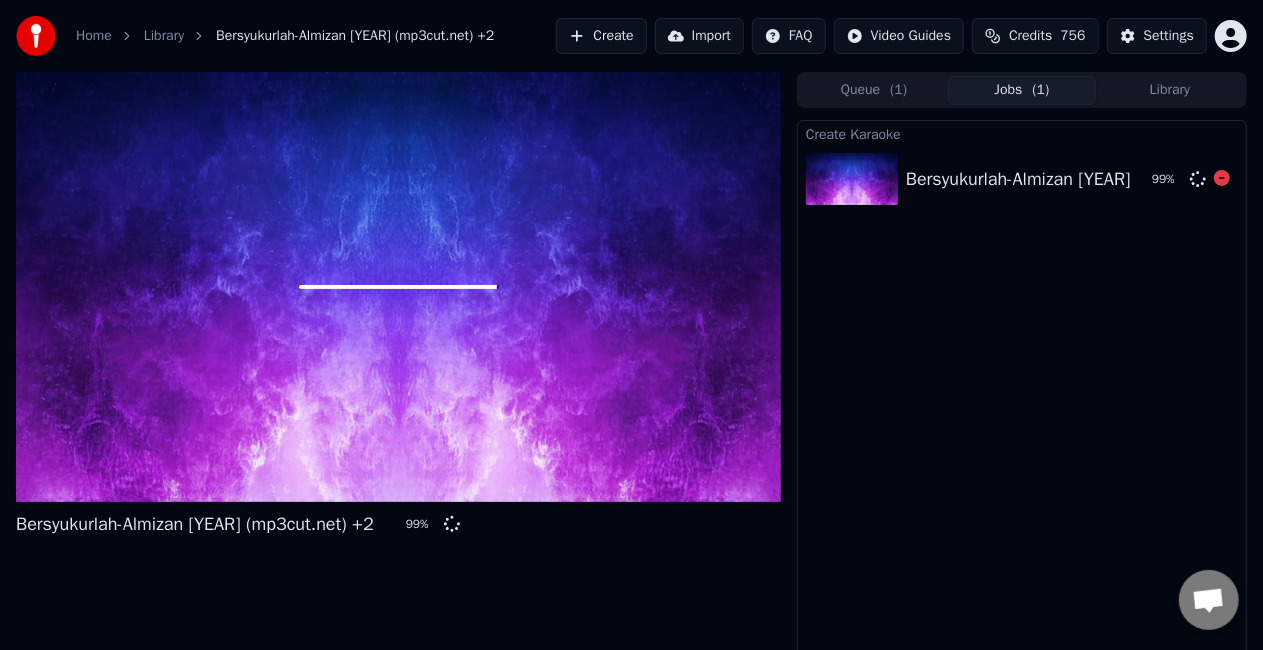 click at bounding box center (398, 287) 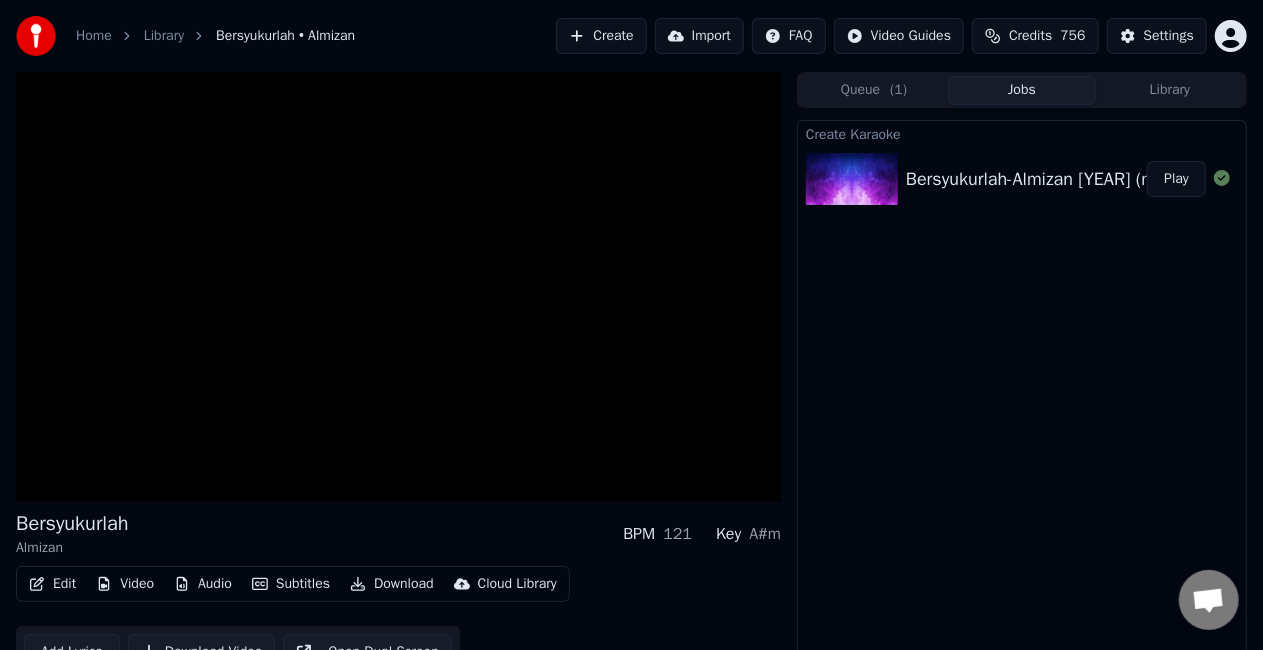 click at bounding box center (398, 287) 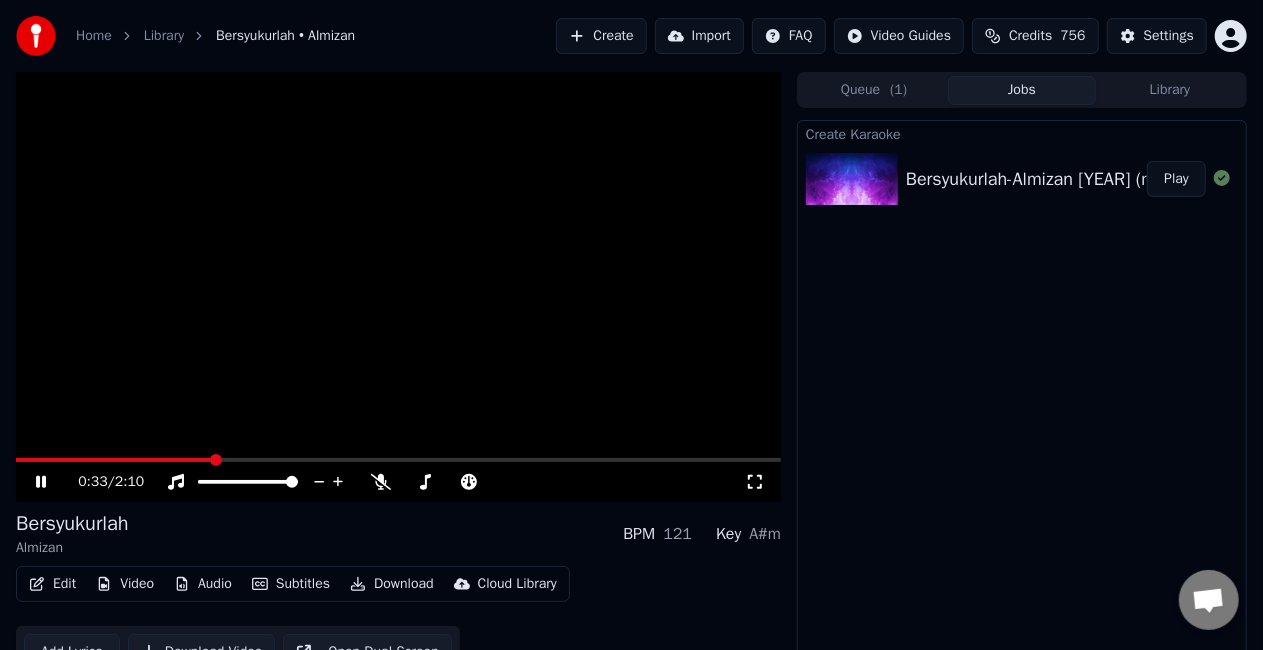 click at bounding box center [398, 287] 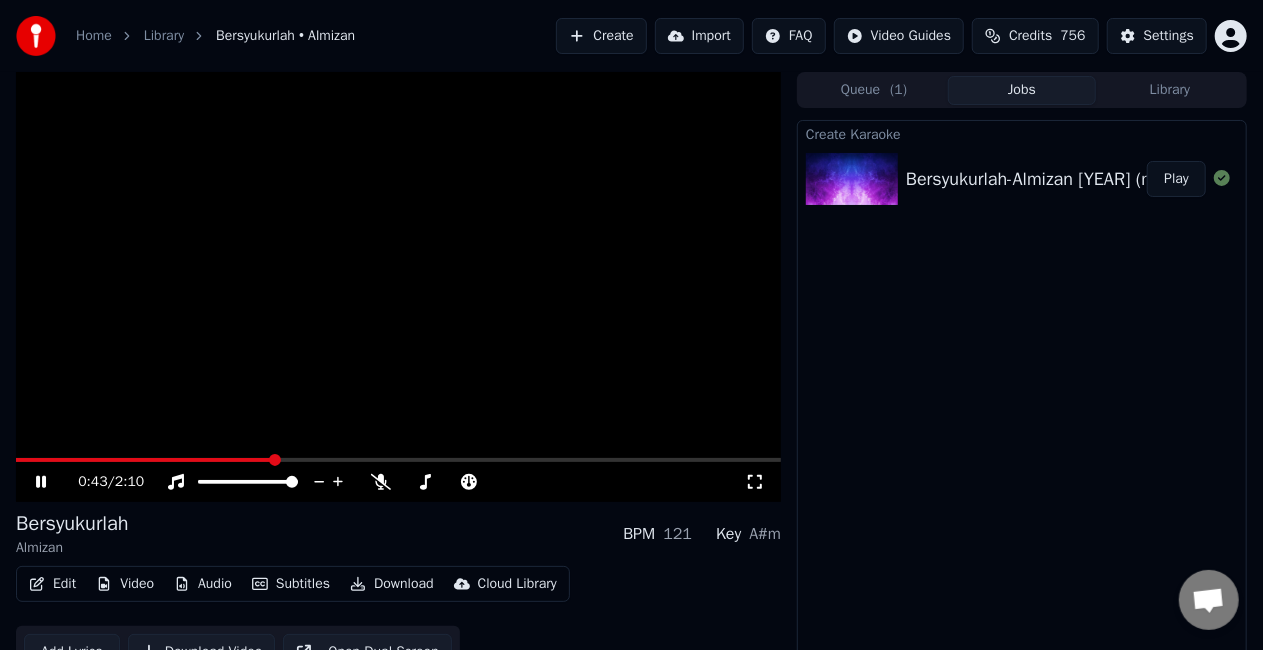 click 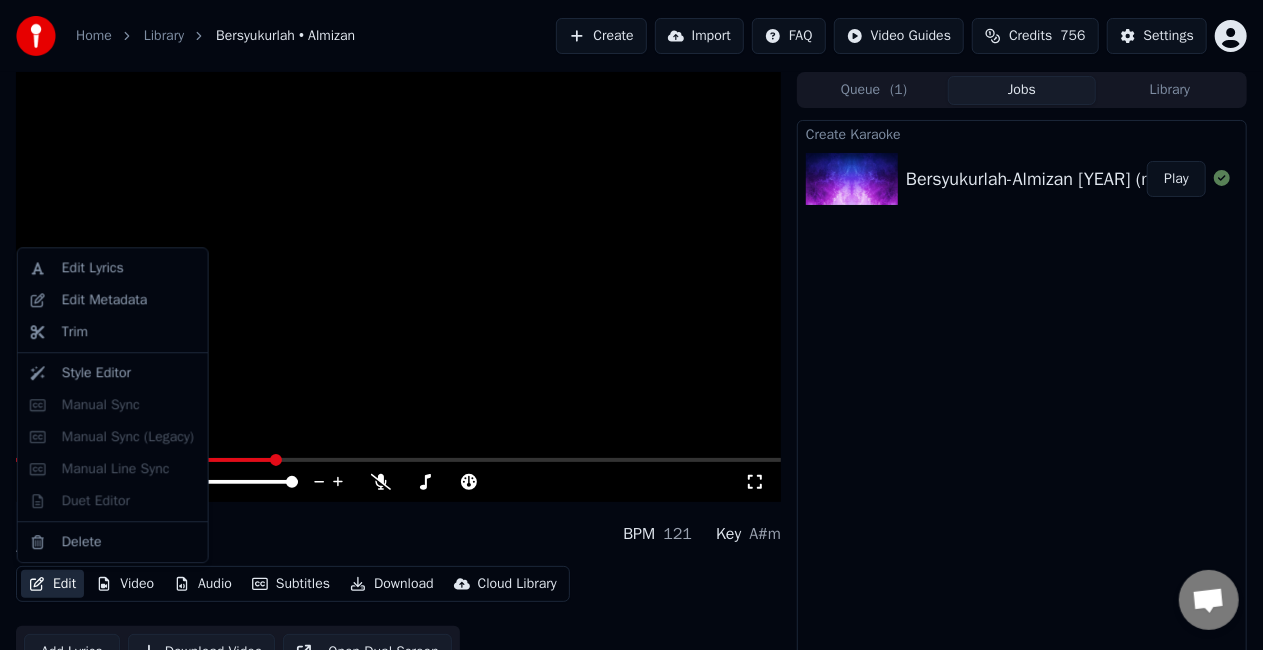 click on "Edit" at bounding box center (52, 584) 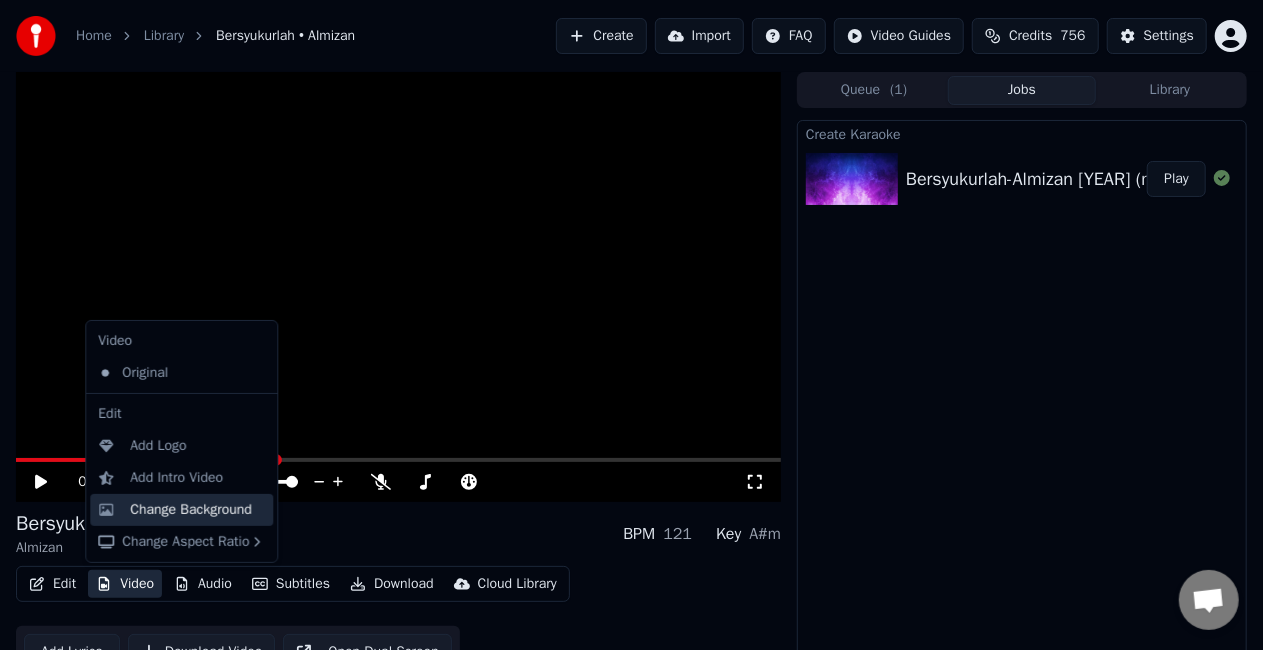 click on "Change Background" at bounding box center (191, 510) 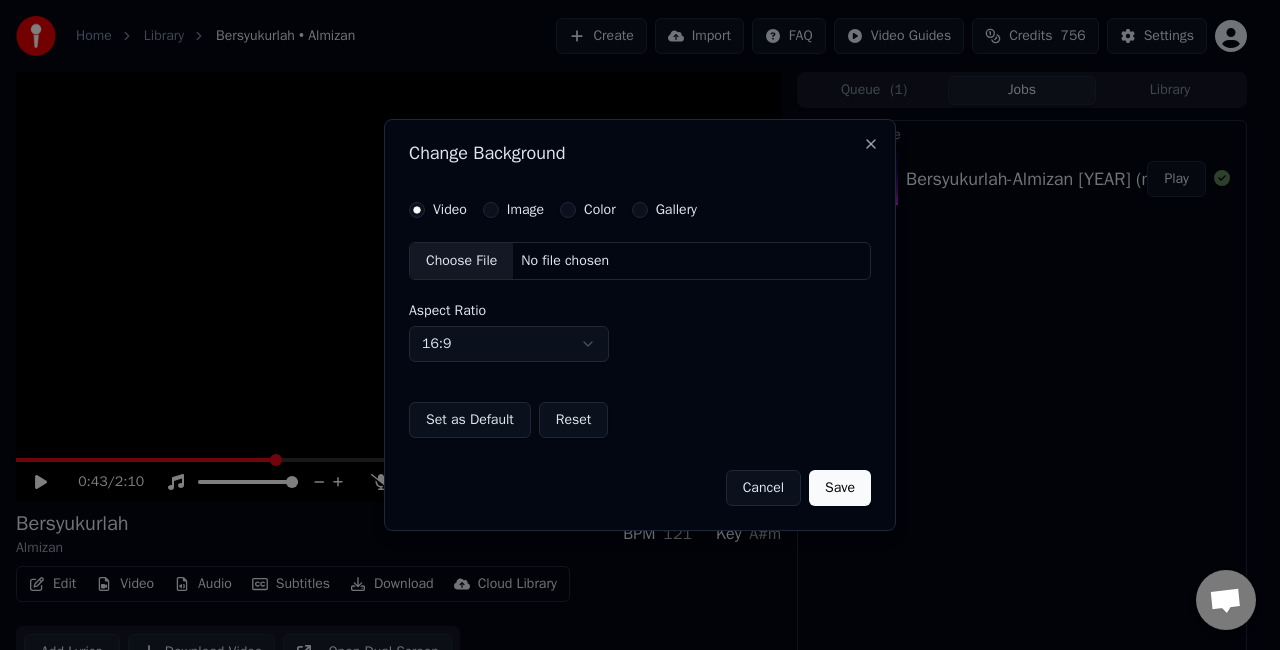 click on "Image" at bounding box center [491, 210] 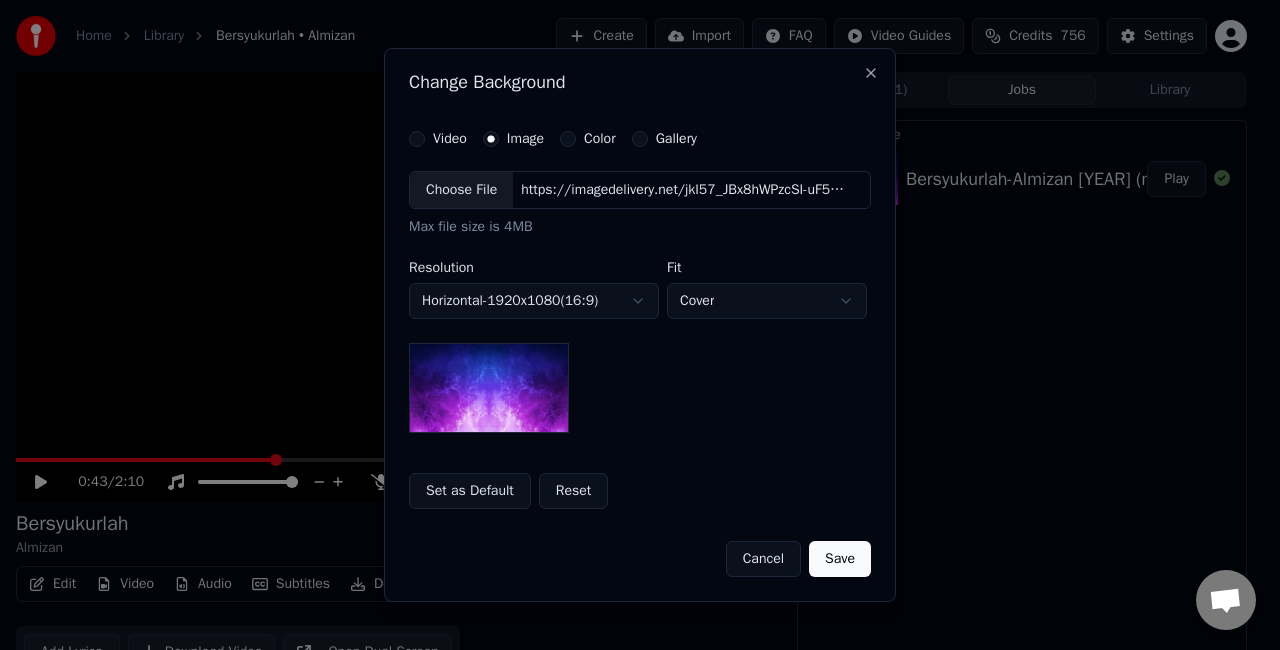 click on "Choose File" at bounding box center (461, 190) 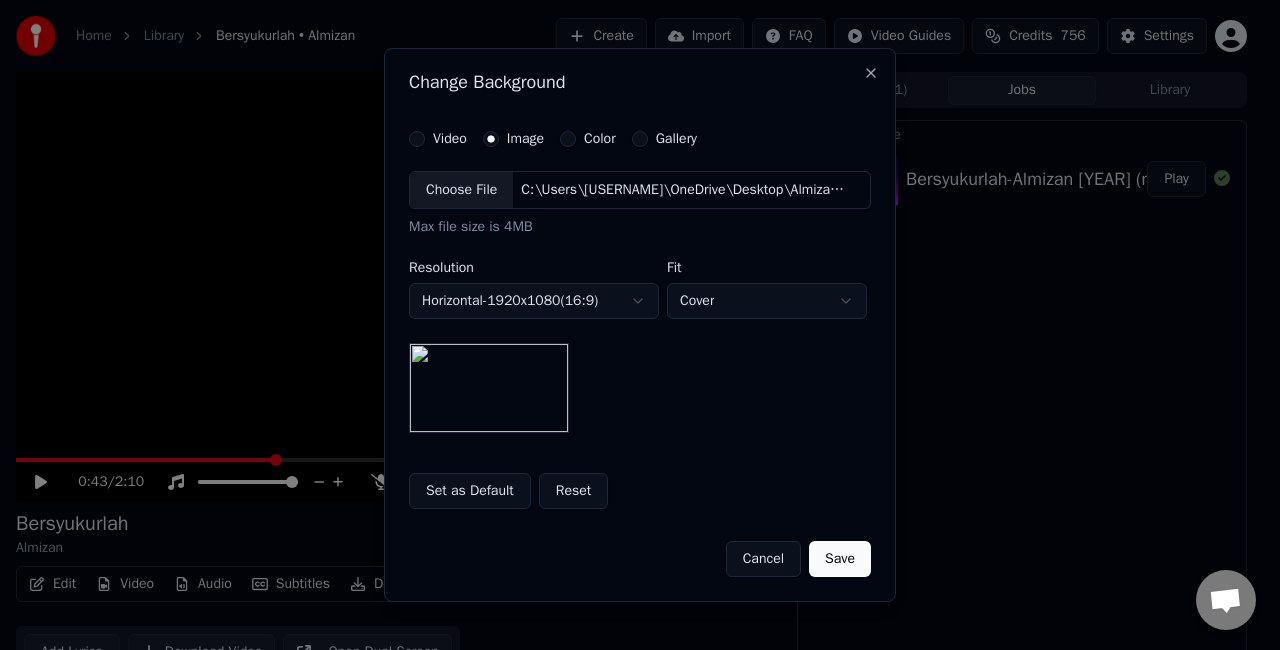 click on "Color" at bounding box center (568, 139) 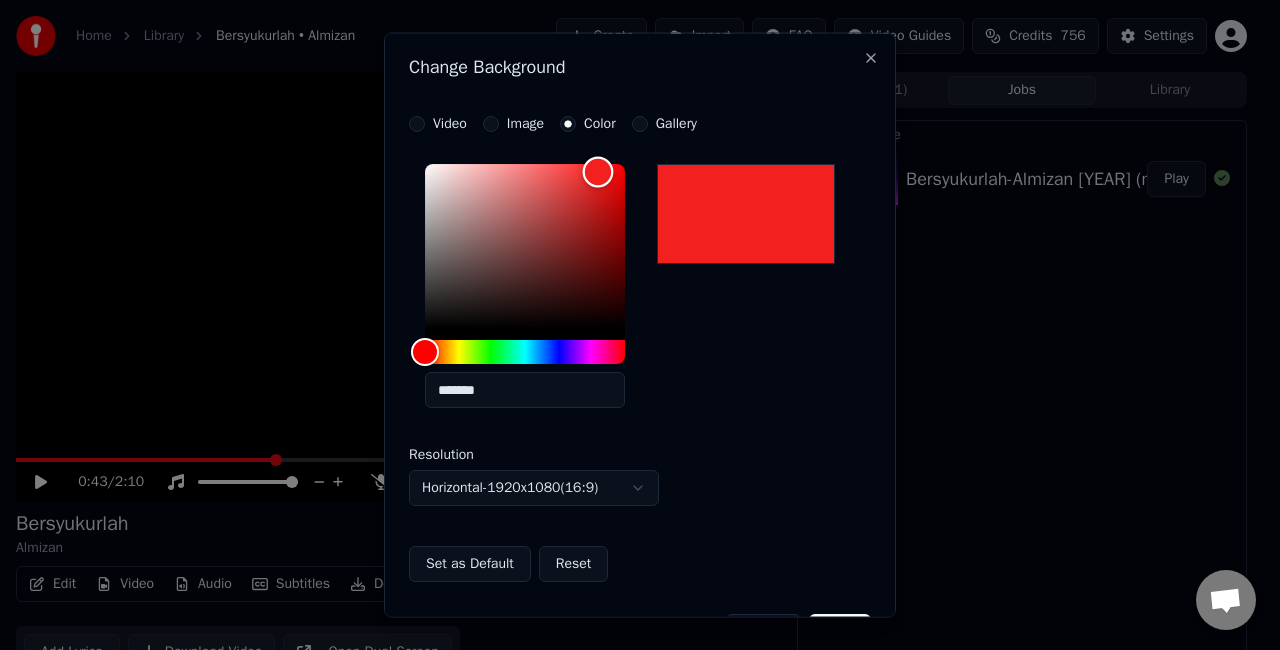 type on "*******" 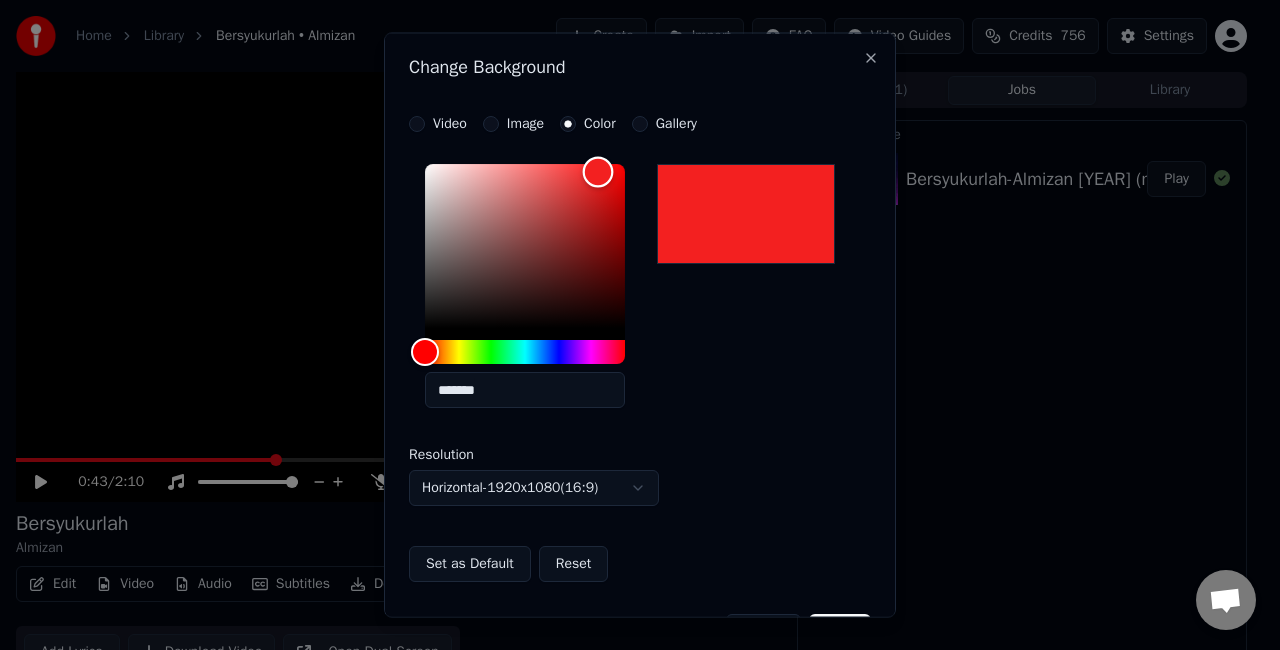 click at bounding box center [525, 246] 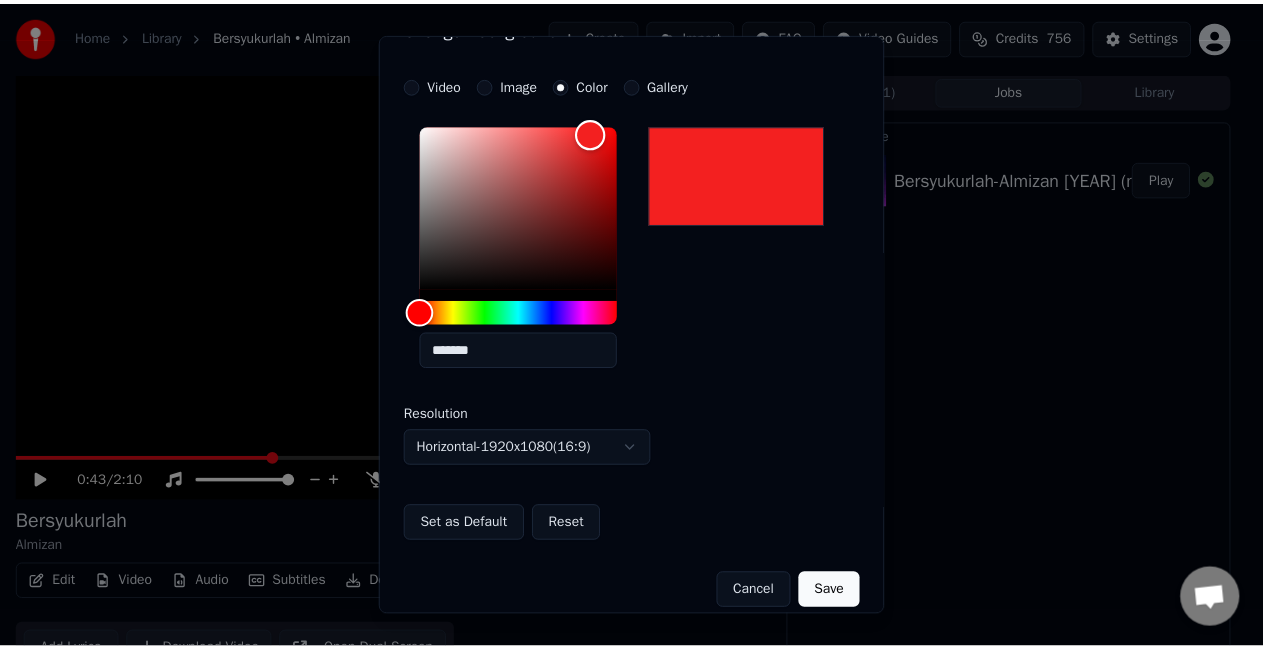 scroll, scrollTop: 56, scrollLeft: 0, axis: vertical 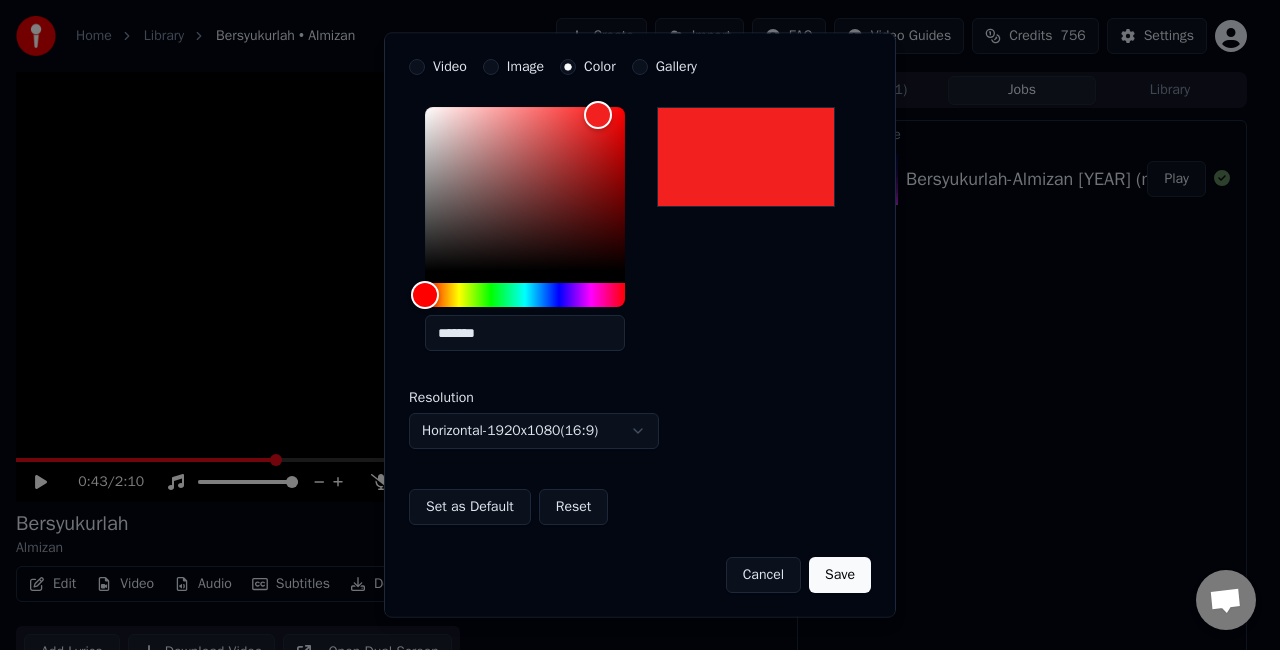 click on "Save" at bounding box center (840, 576) 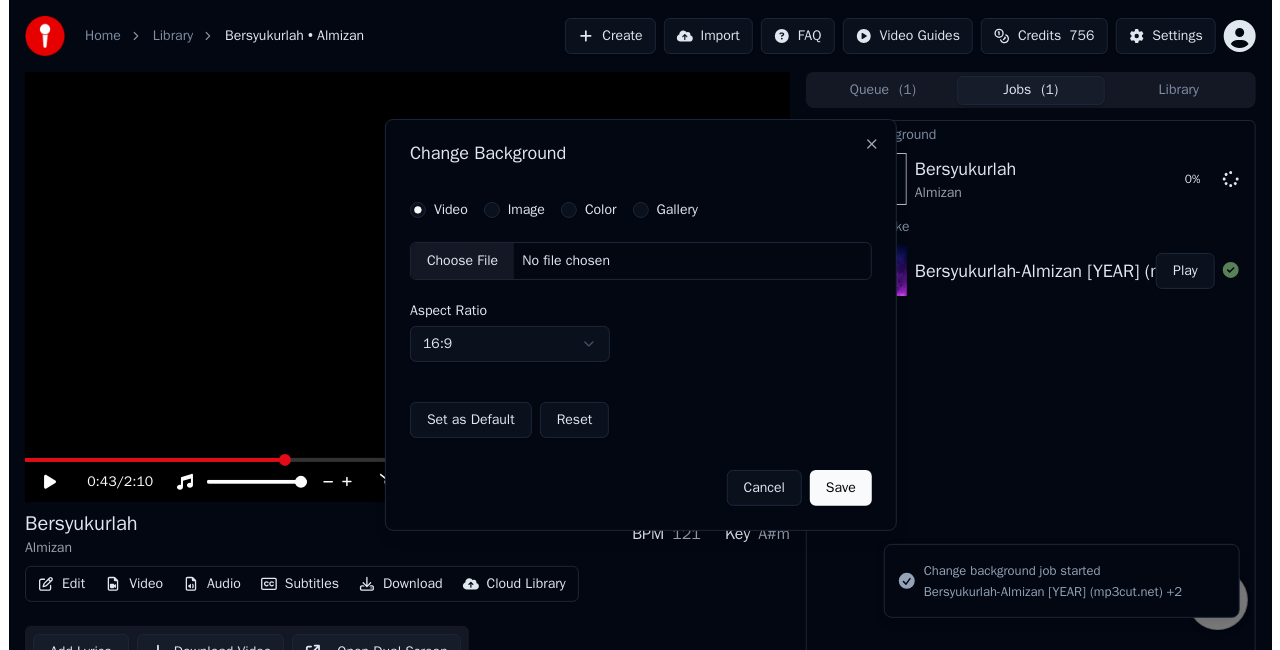 scroll, scrollTop: 0, scrollLeft: 0, axis: both 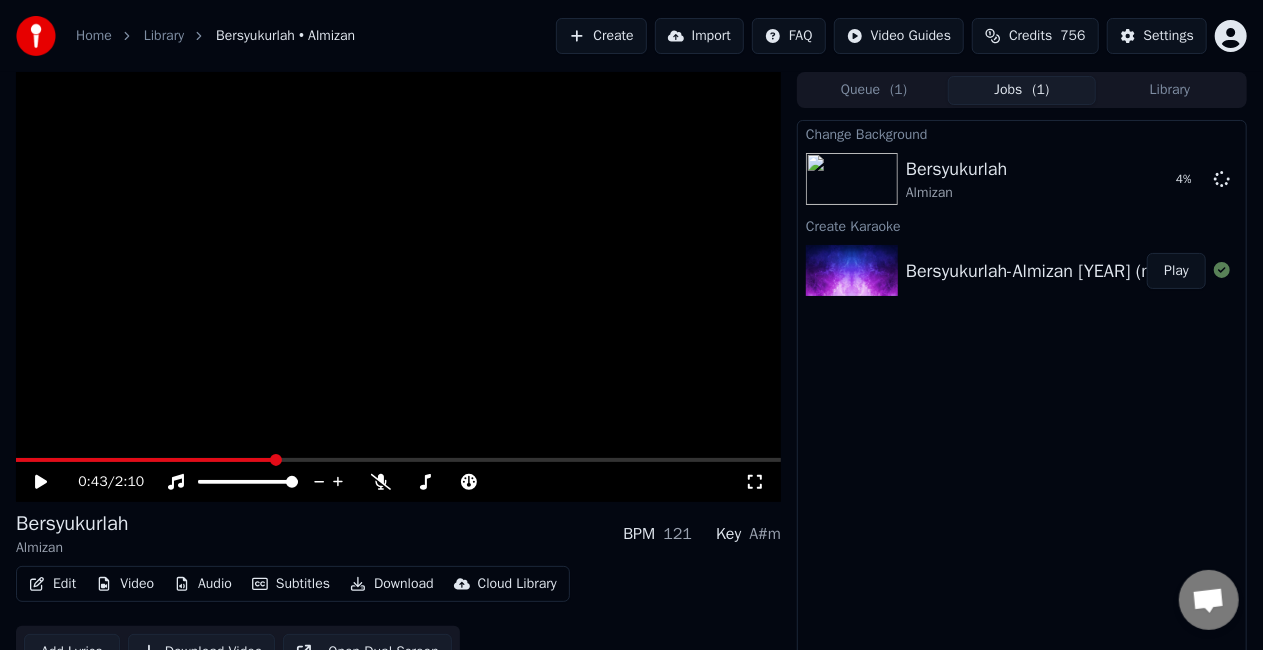 click on "Edit" at bounding box center [52, 584] 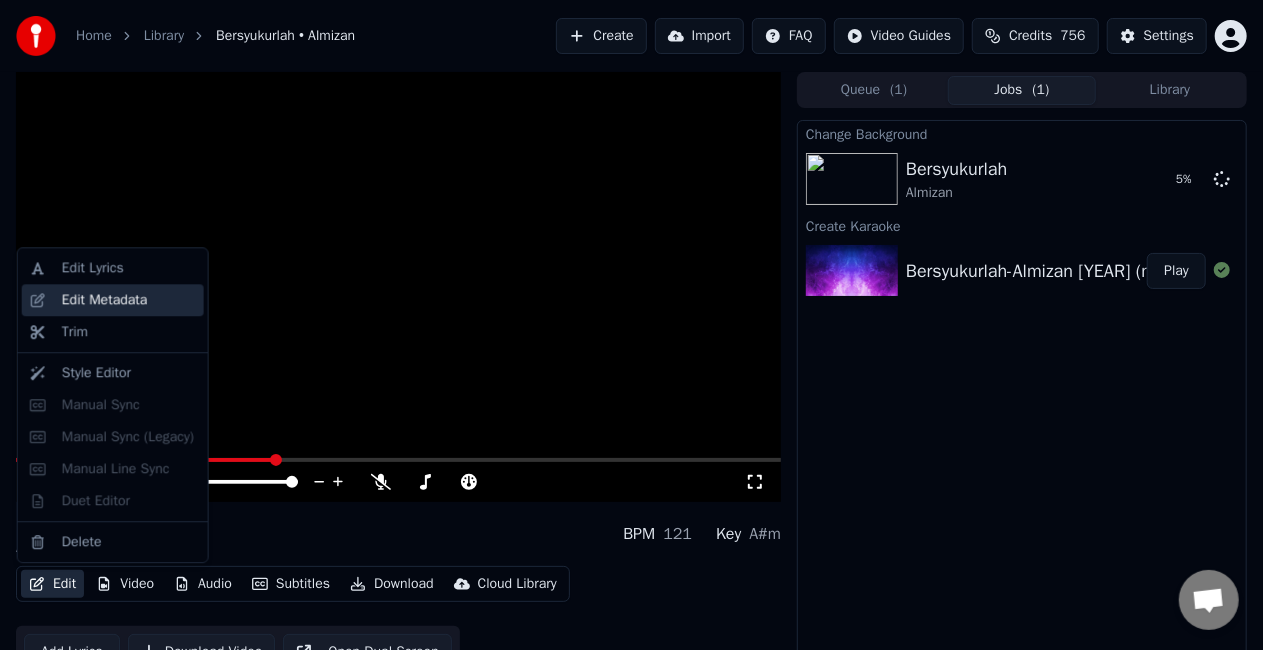 click on "Edit Metadata" at bounding box center [105, 300] 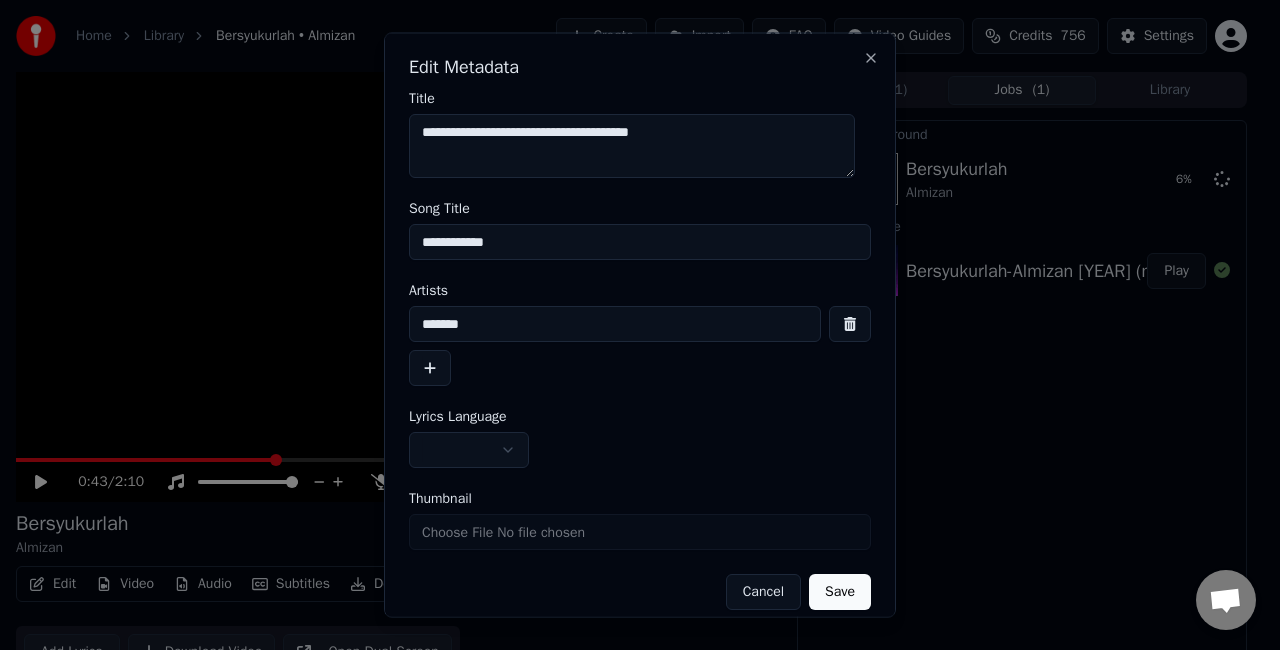 drag, startPoint x: 696, startPoint y: 131, endPoint x: 683, endPoint y: 193, distance: 63.348244 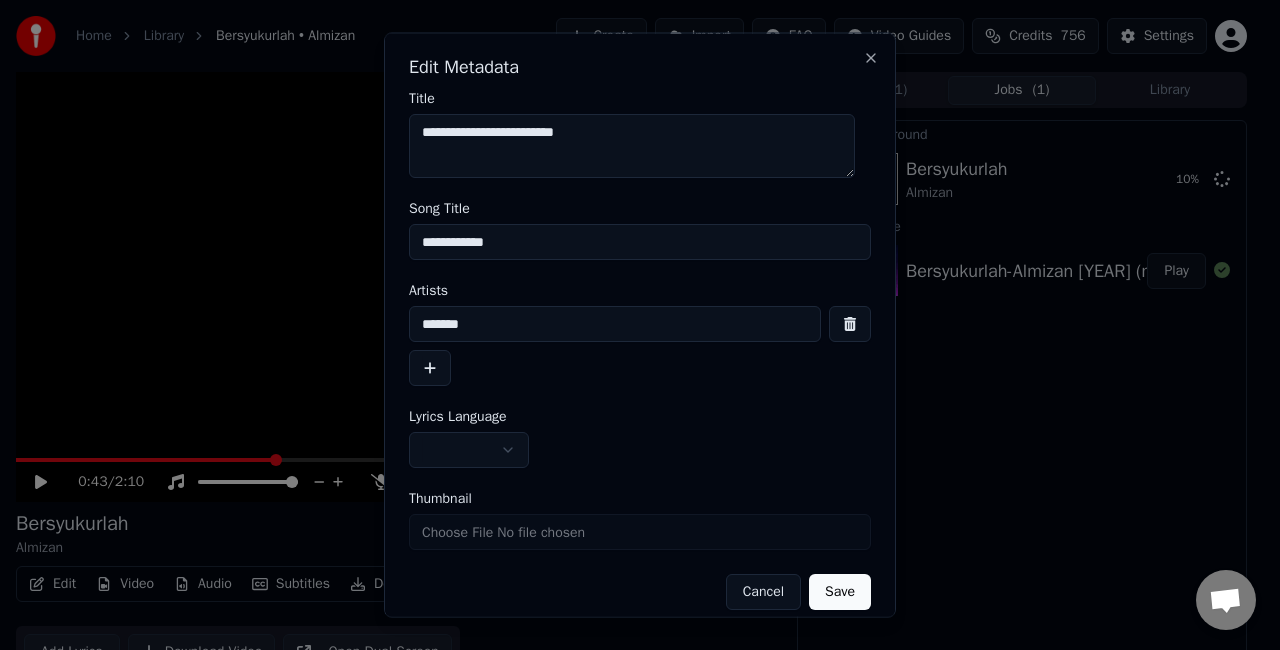 type on "**********" 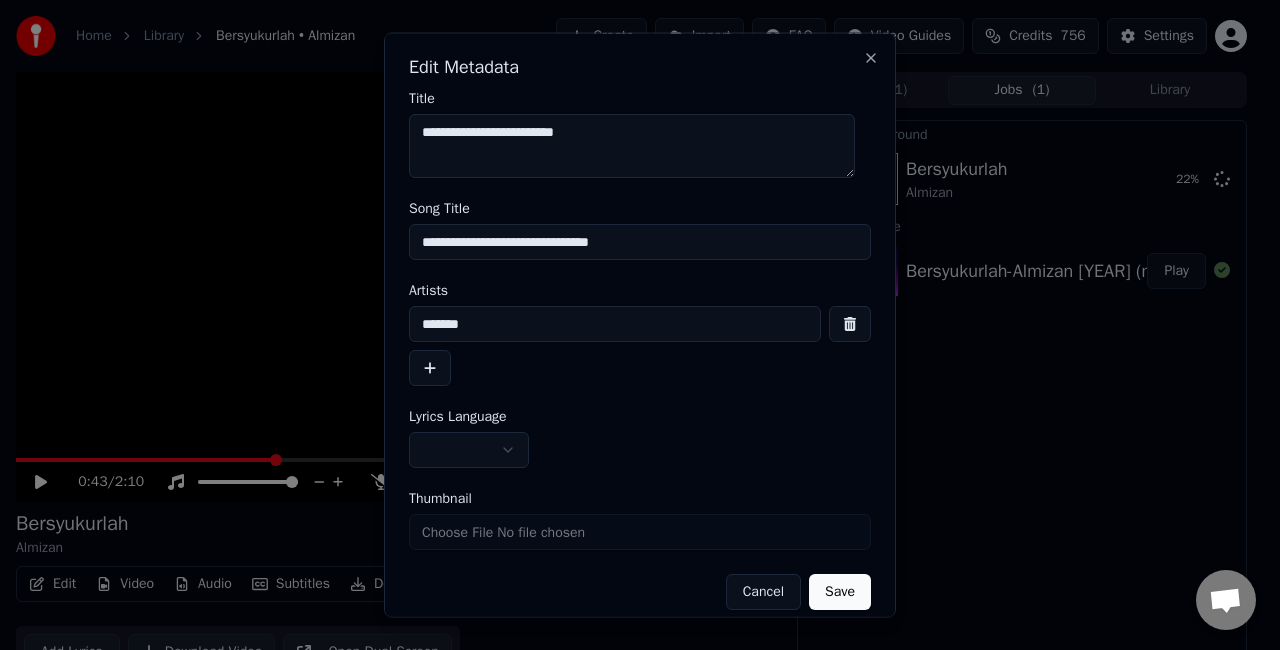 type on "**********" 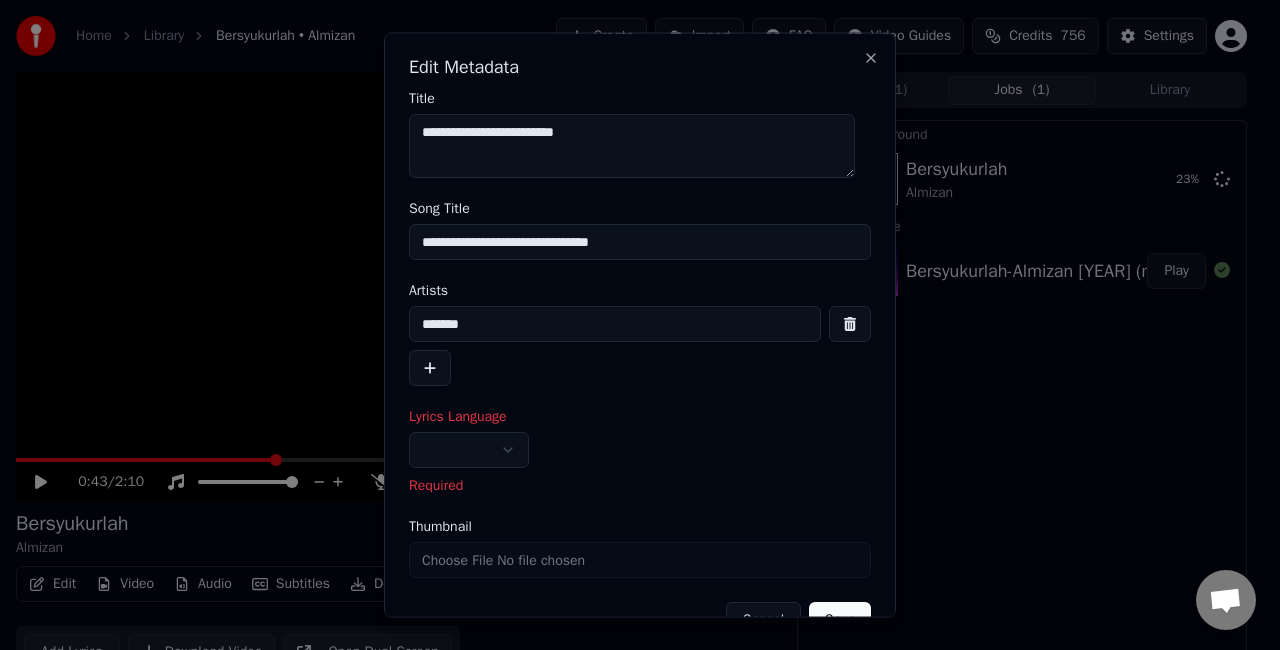 click at bounding box center [469, 450] 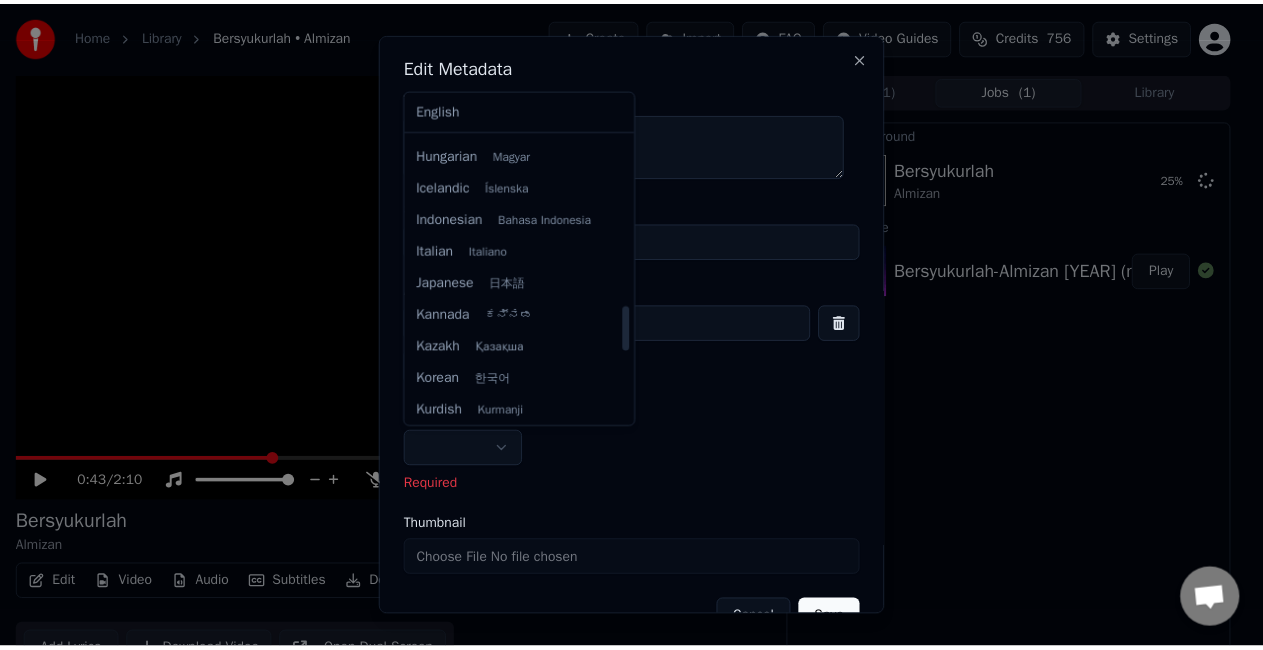 scroll, scrollTop: 1100, scrollLeft: 0, axis: vertical 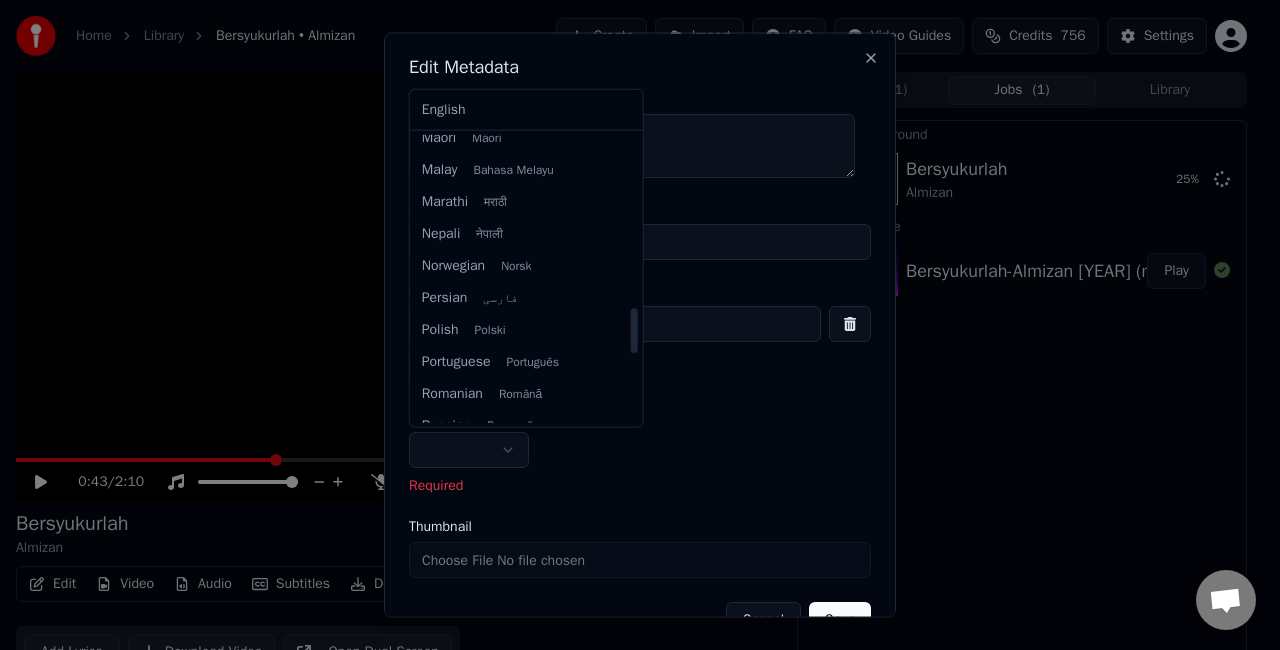 select on "**" 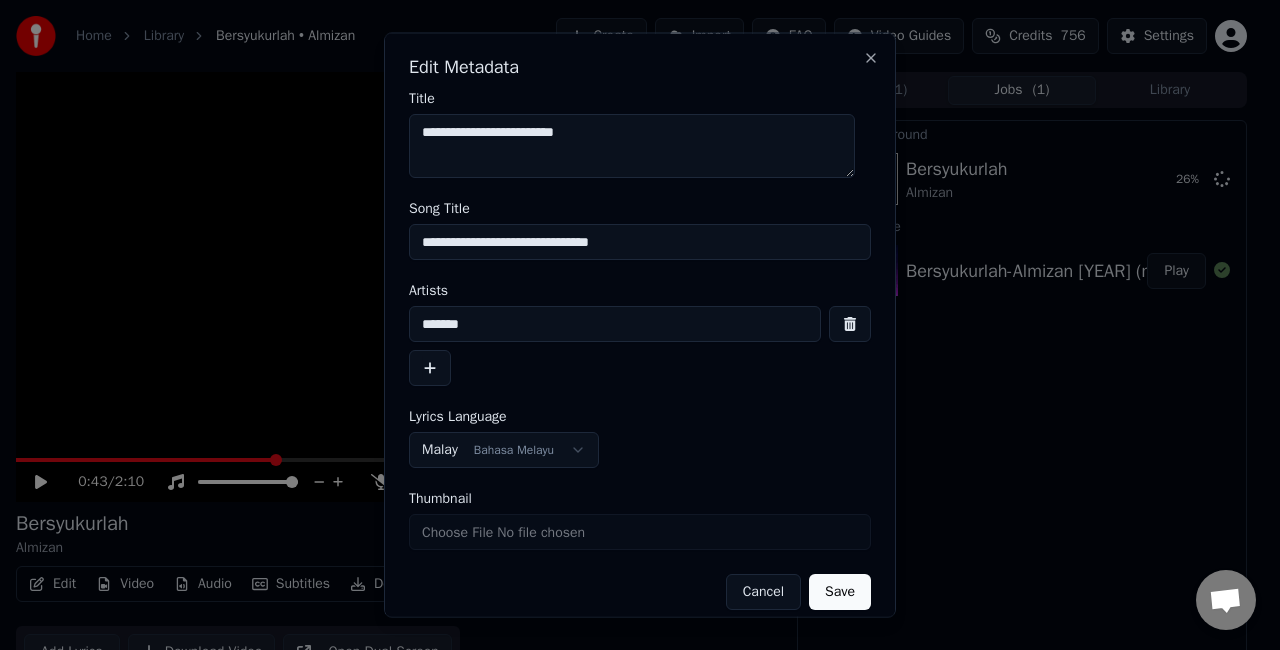 click on "Save" at bounding box center (840, 592) 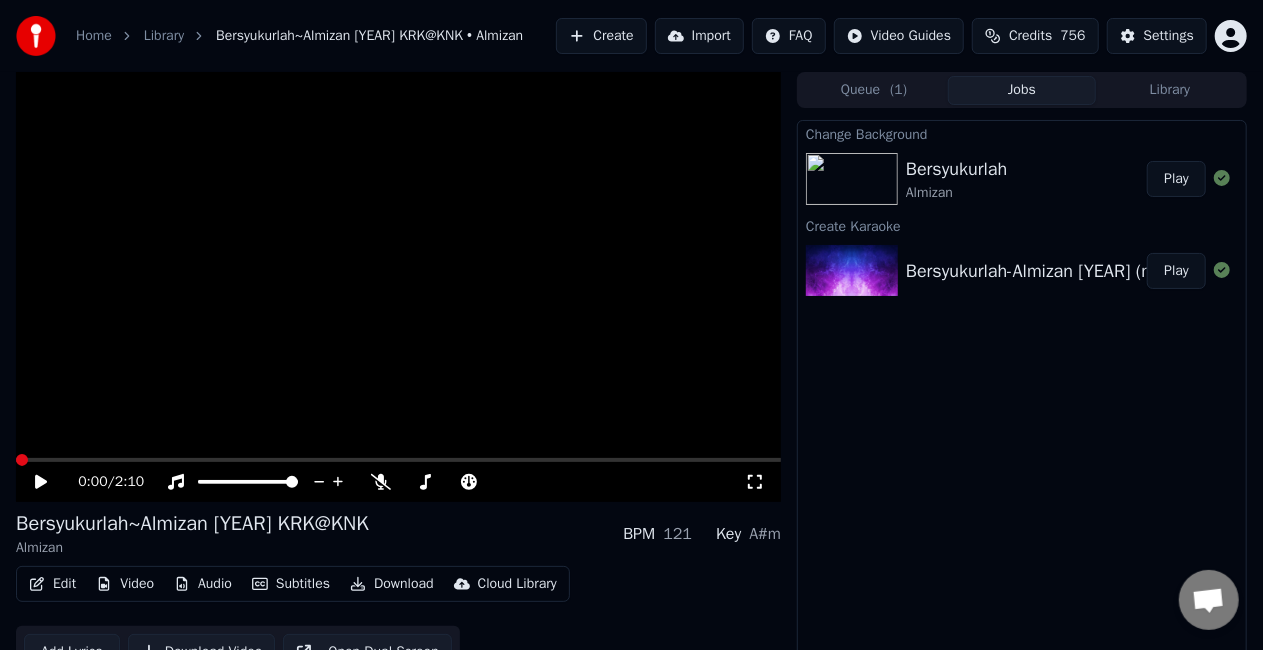 click on "Play" at bounding box center (1176, 179) 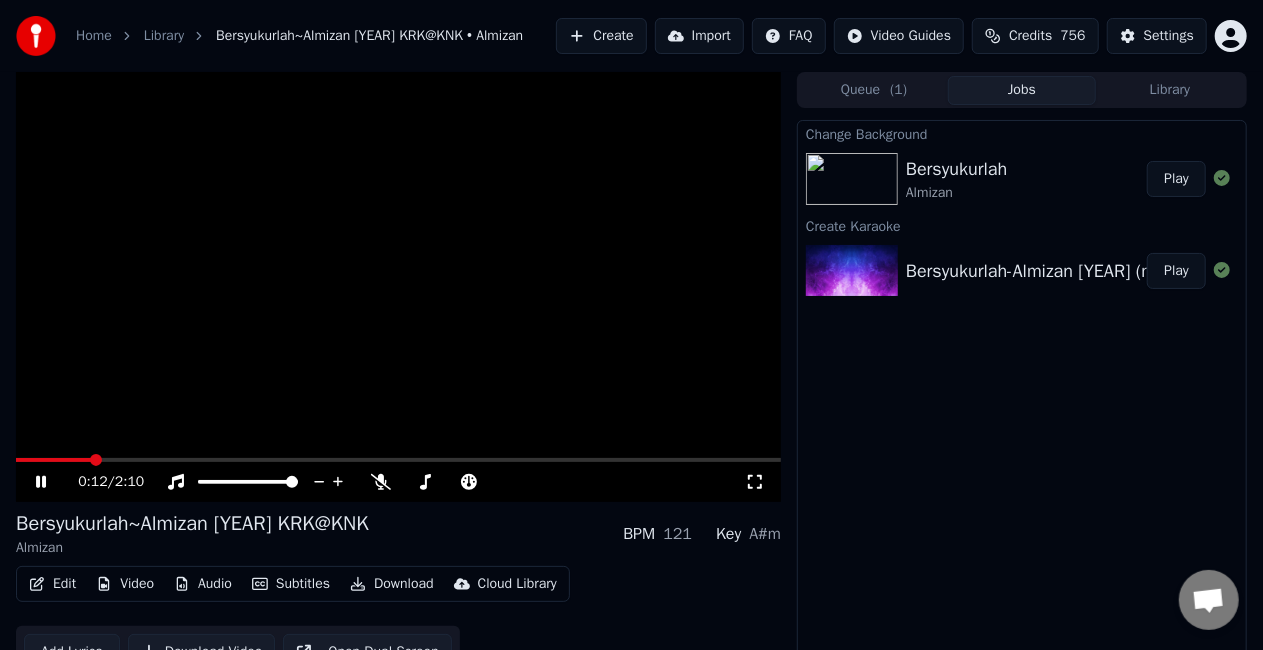 click at bounding box center [398, 287] 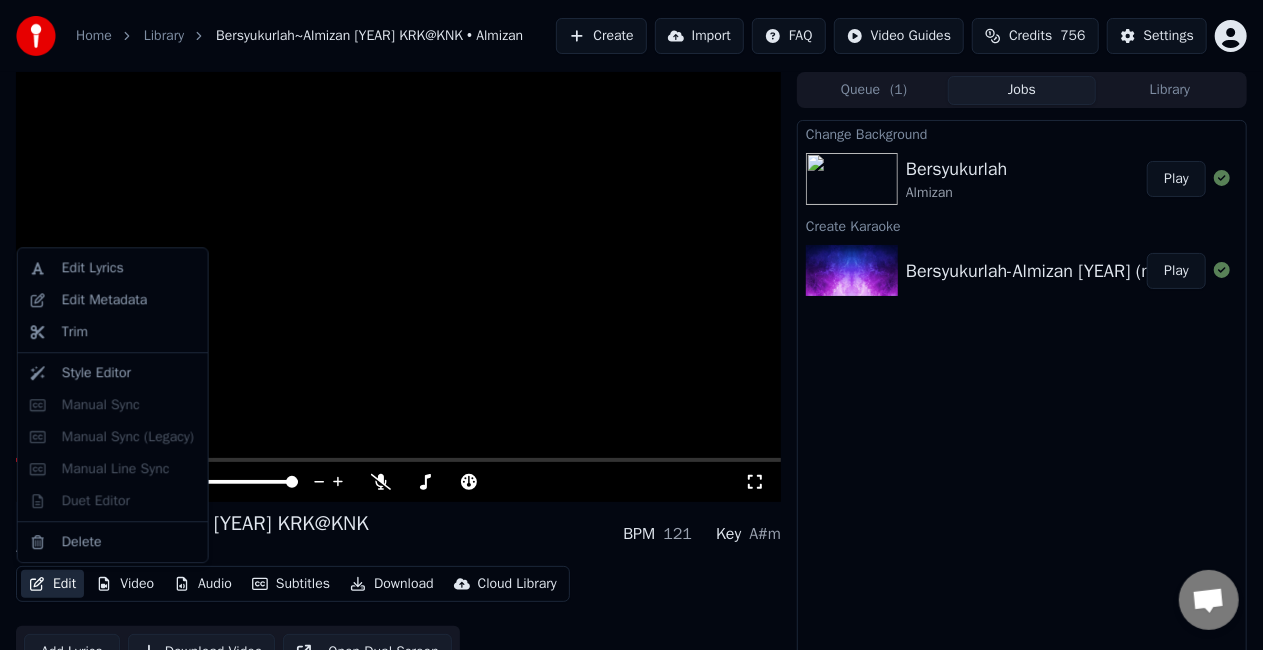 click on "Edit" at bounding box center (52, 584) 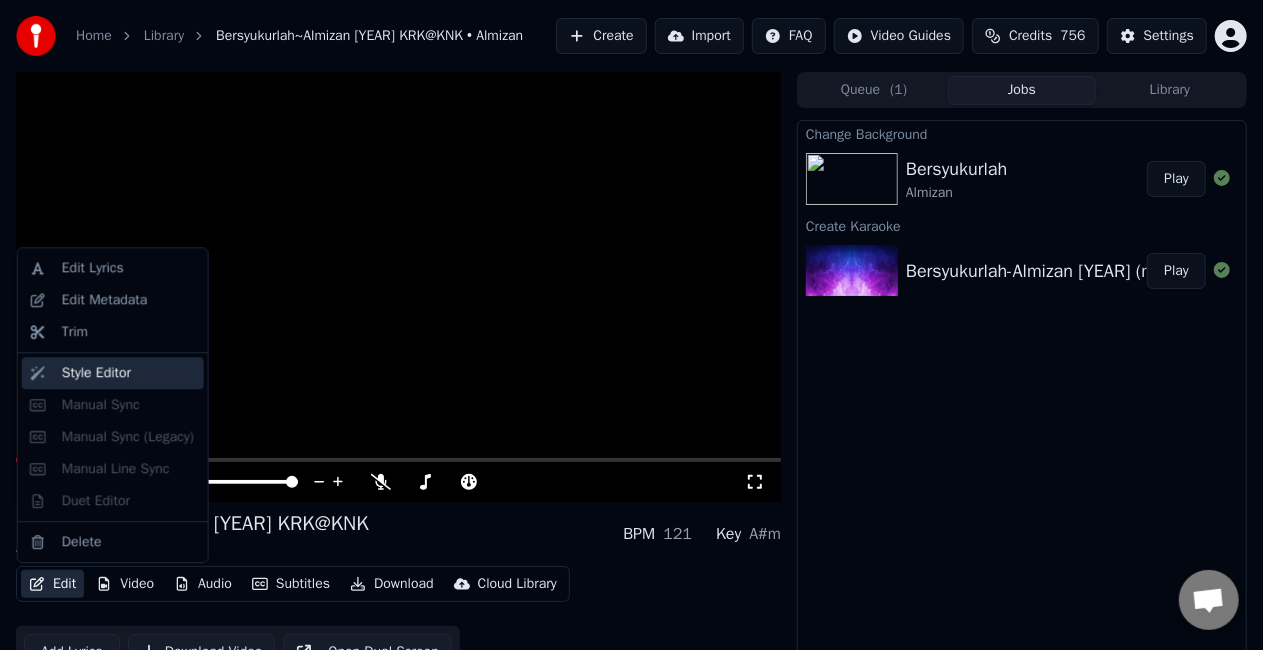 click on "Style Editor" at bounding box center (129, 373) 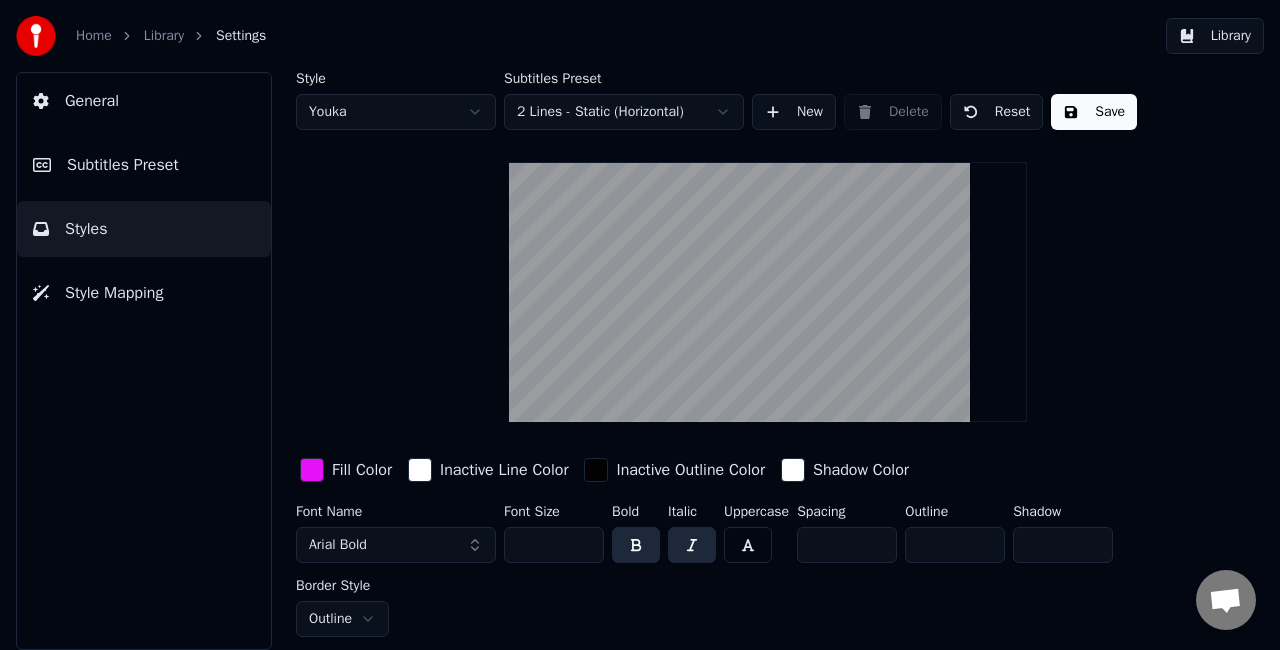 click on "Save" at bounding box center (1094, 112) 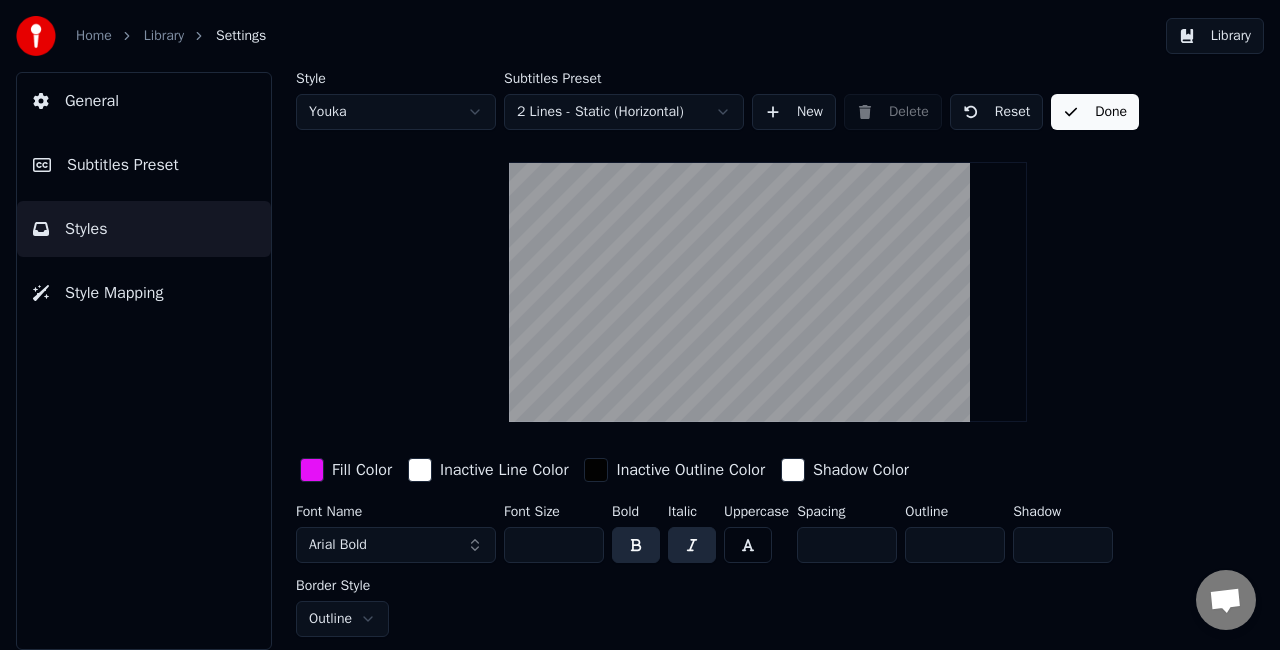 click on "Library" at bounding box center [1215, 36] 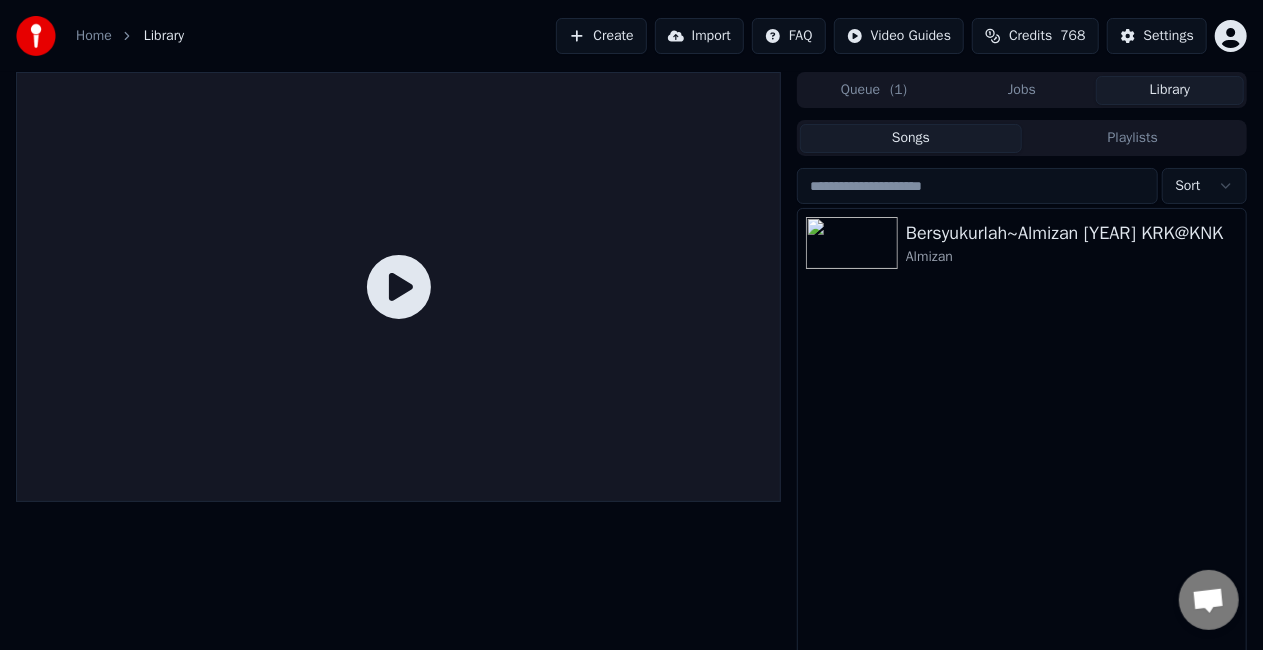 click on "Jobs" at bounding box center (1022, 90) 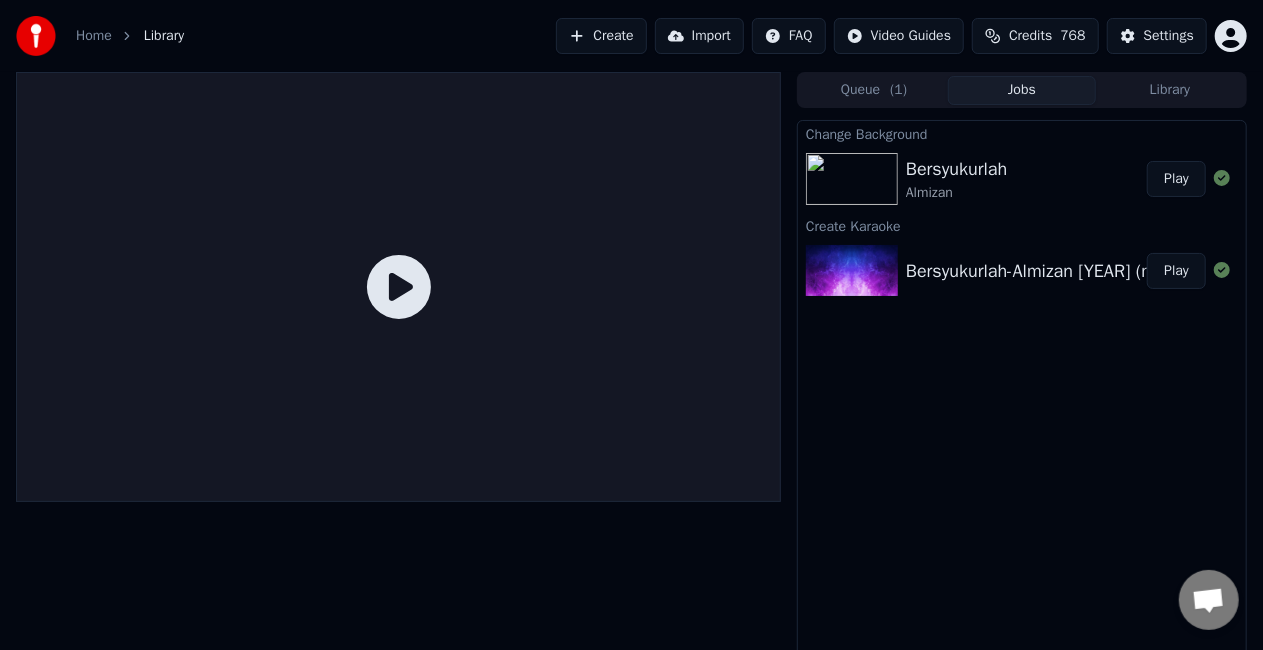 click on "Play" at bounding box center [1176, 179] 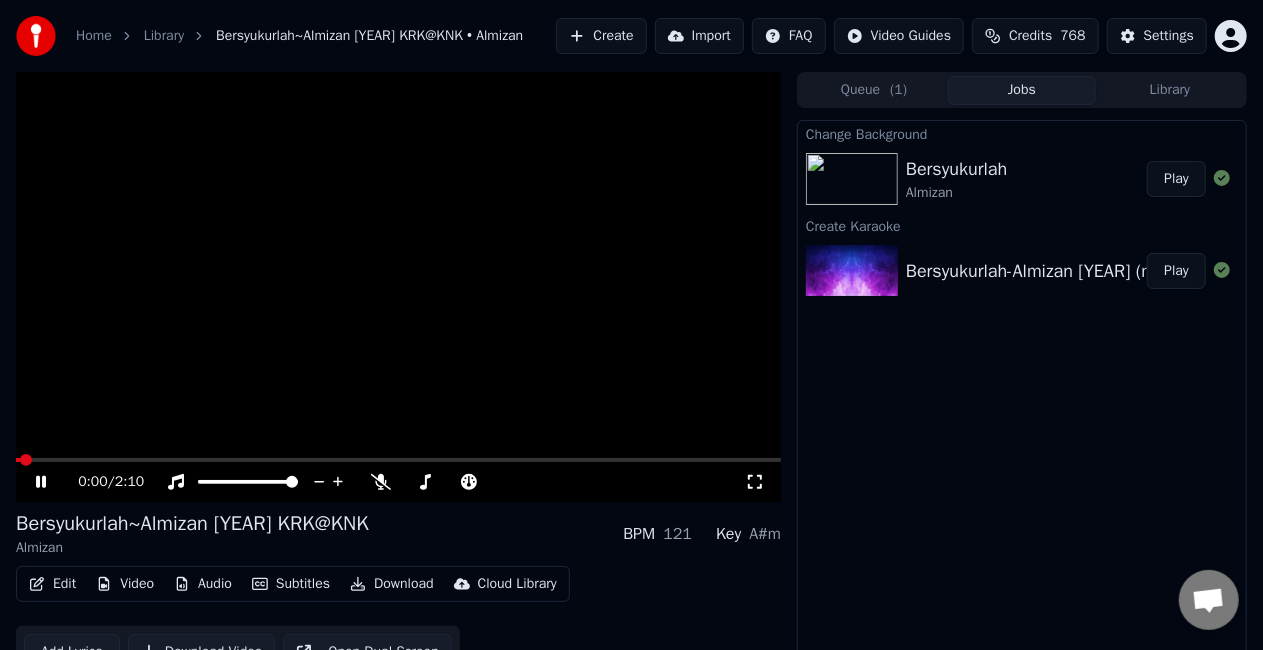 click at bounding box center (398, 287) 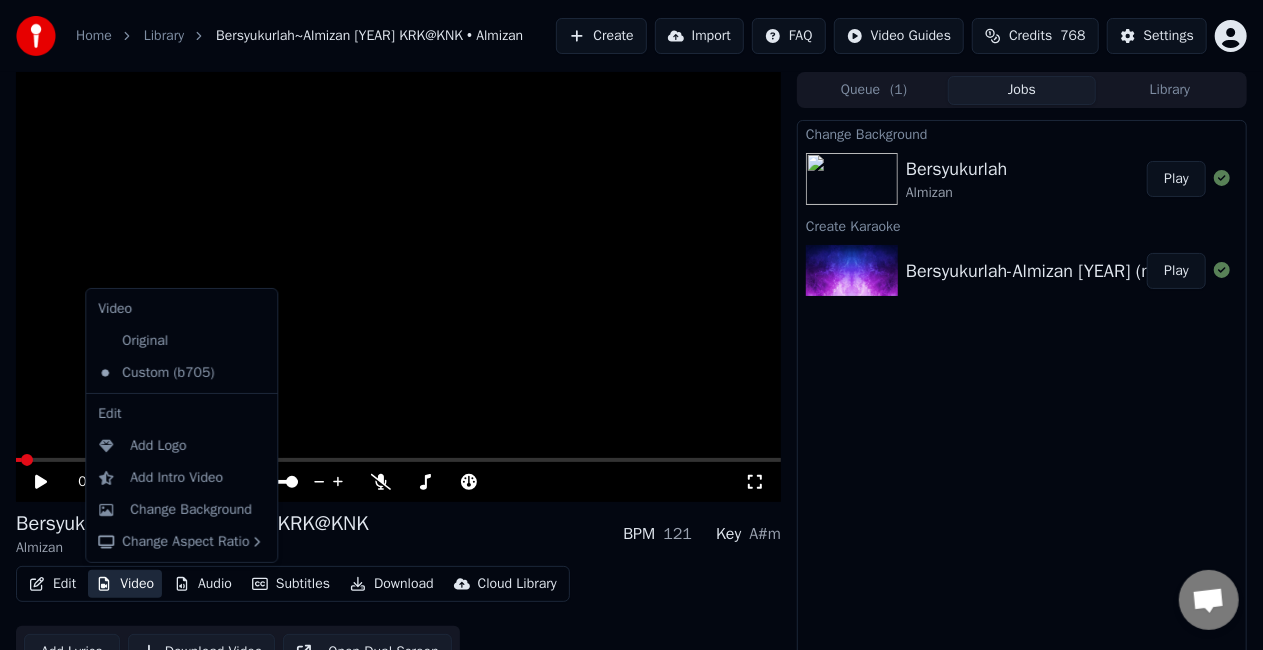 click 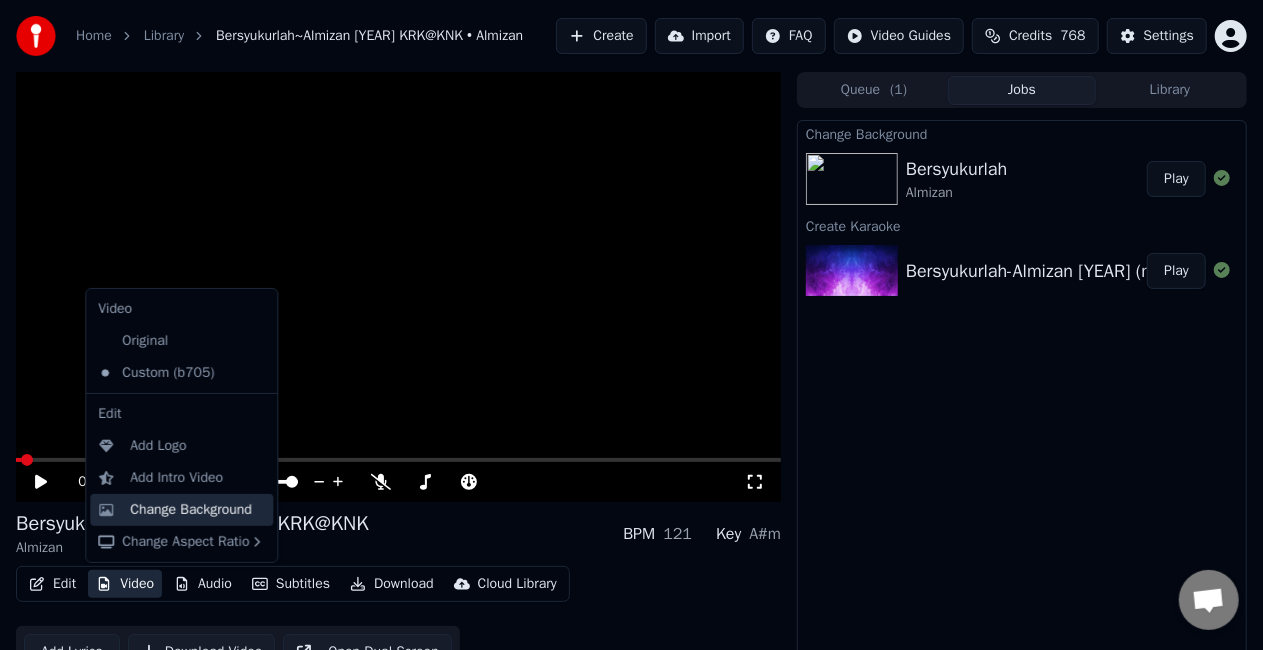 click on "Change Background" at bounding box center [191, 510] 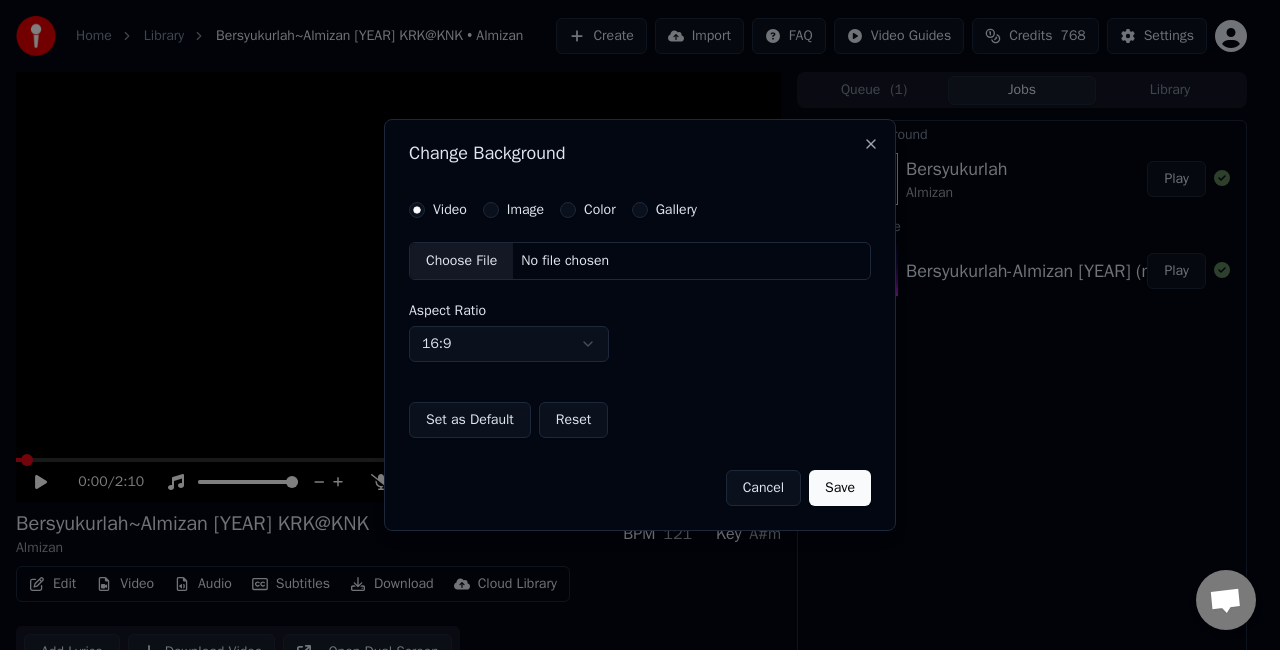 click on "Image" at bounding box center [491, 210] 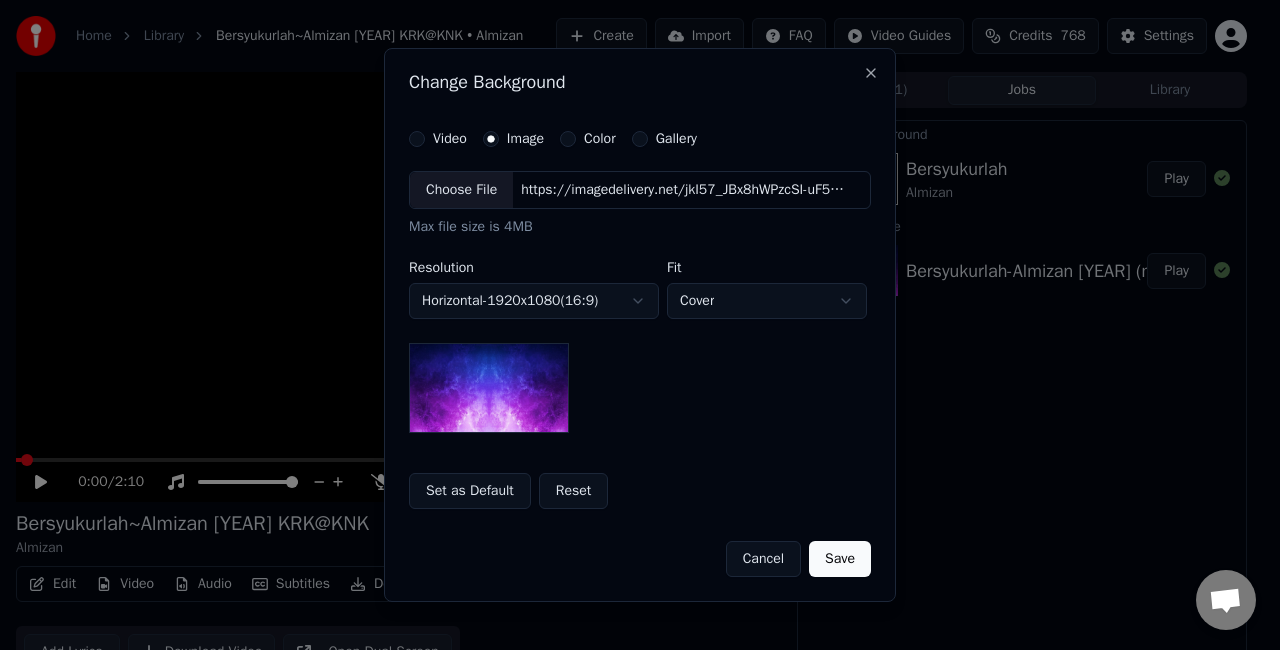 click on "Choose File" at bounding box center (461, 190) 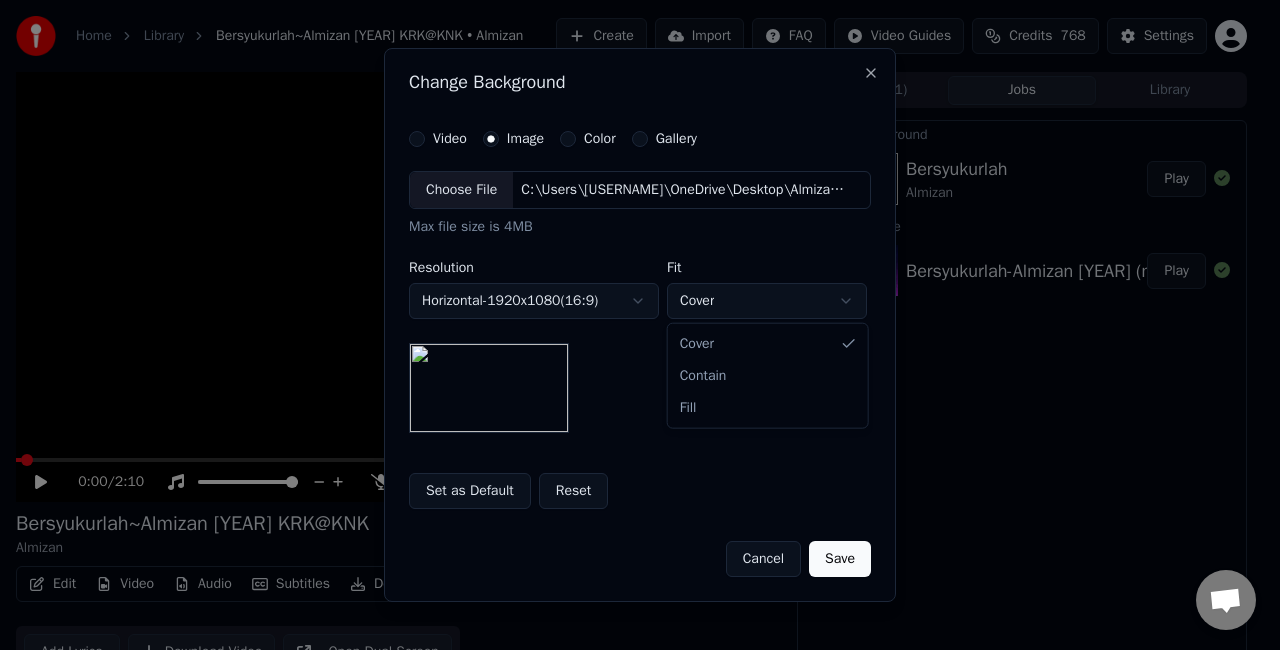 click on "**********" at bounding box center (631, 325) 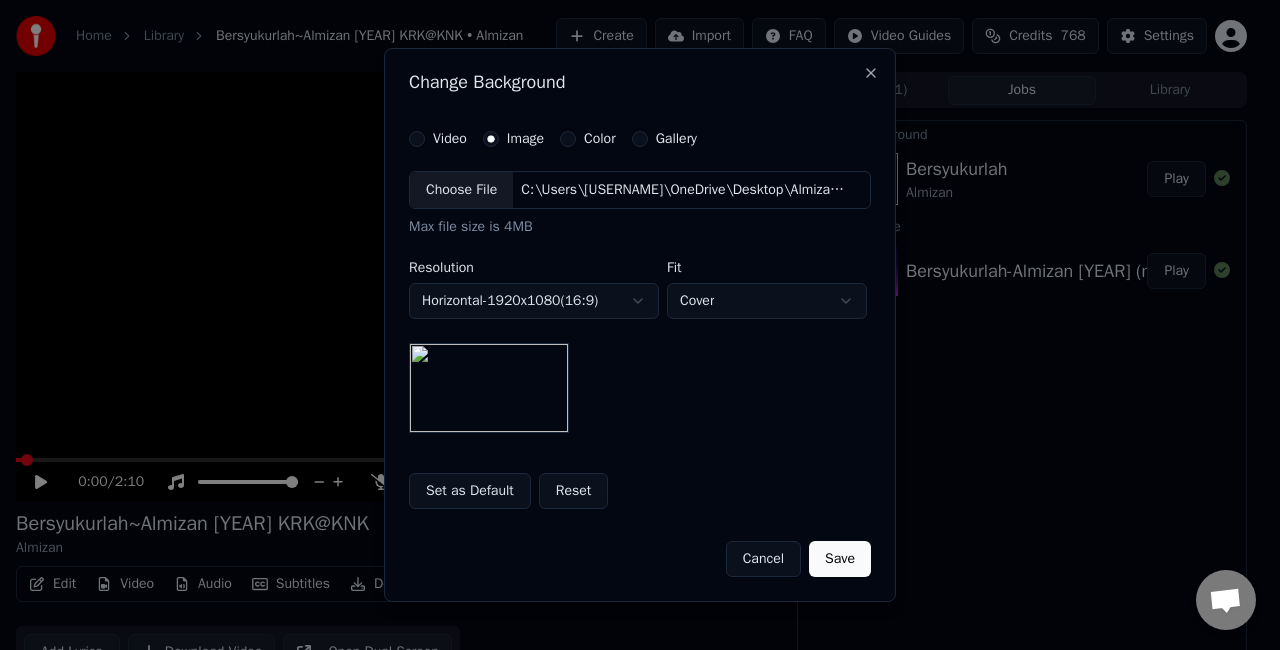 click on "**********" at bounding box center [631, 325] 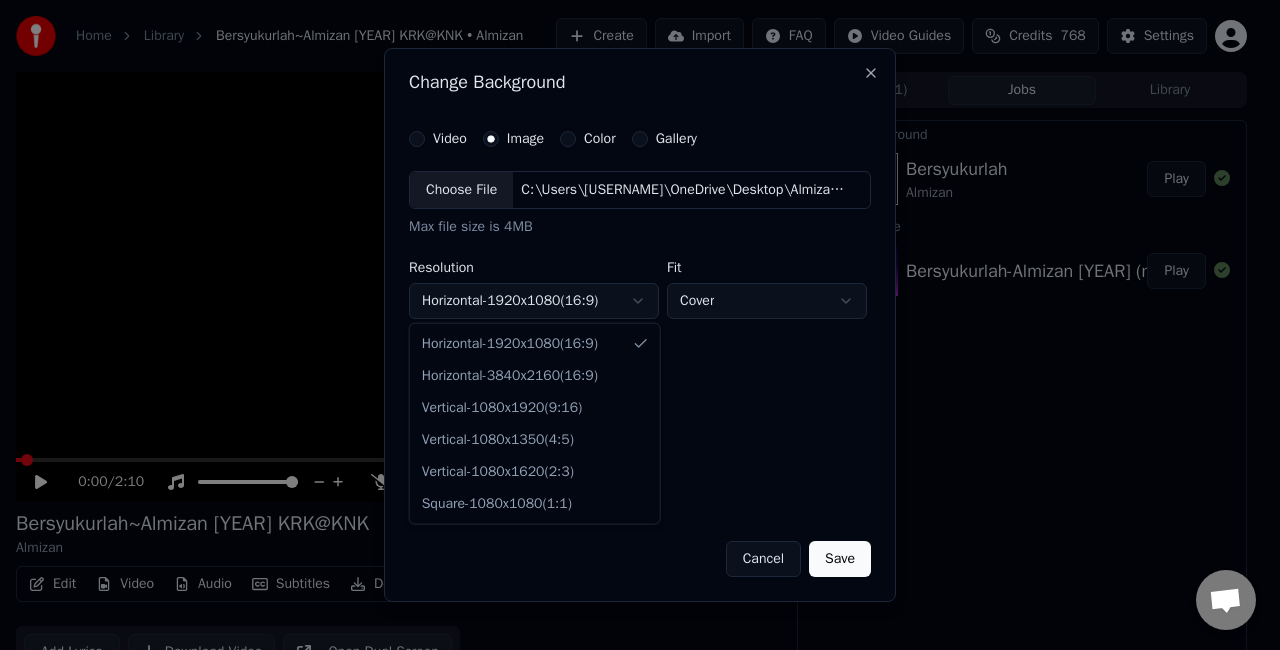 click on "**********" at bounding box center (631, 325) 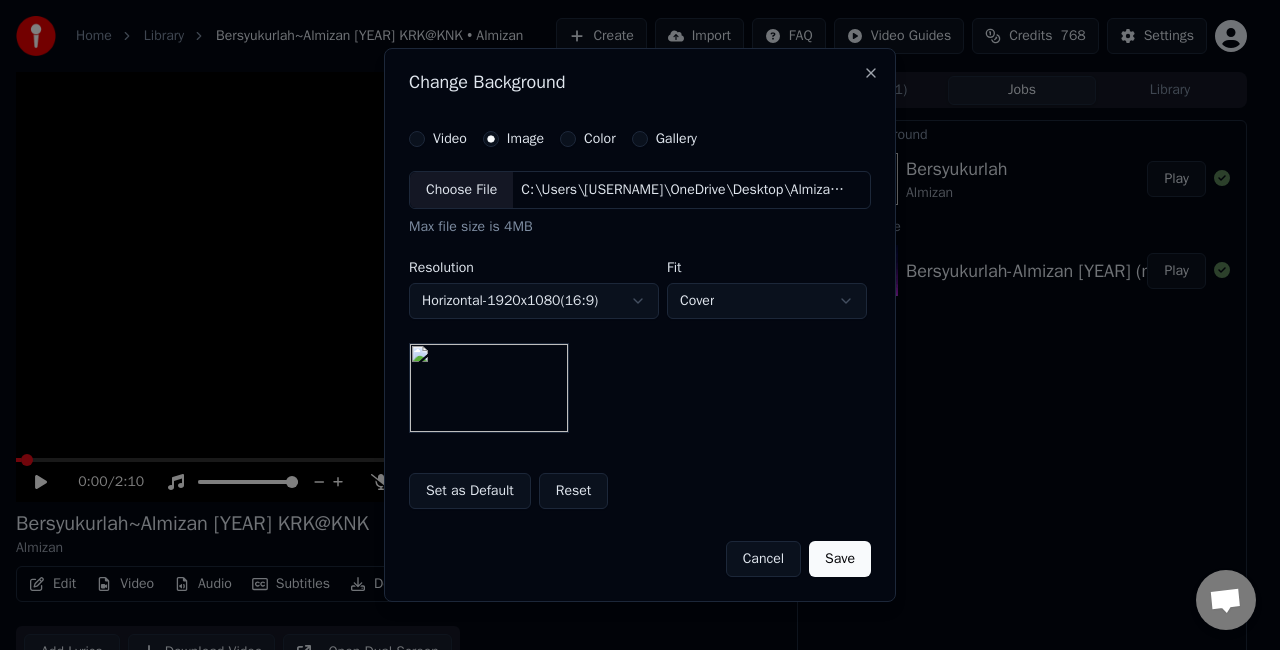 click on "Choose File" at bounding box center [461, 190] 